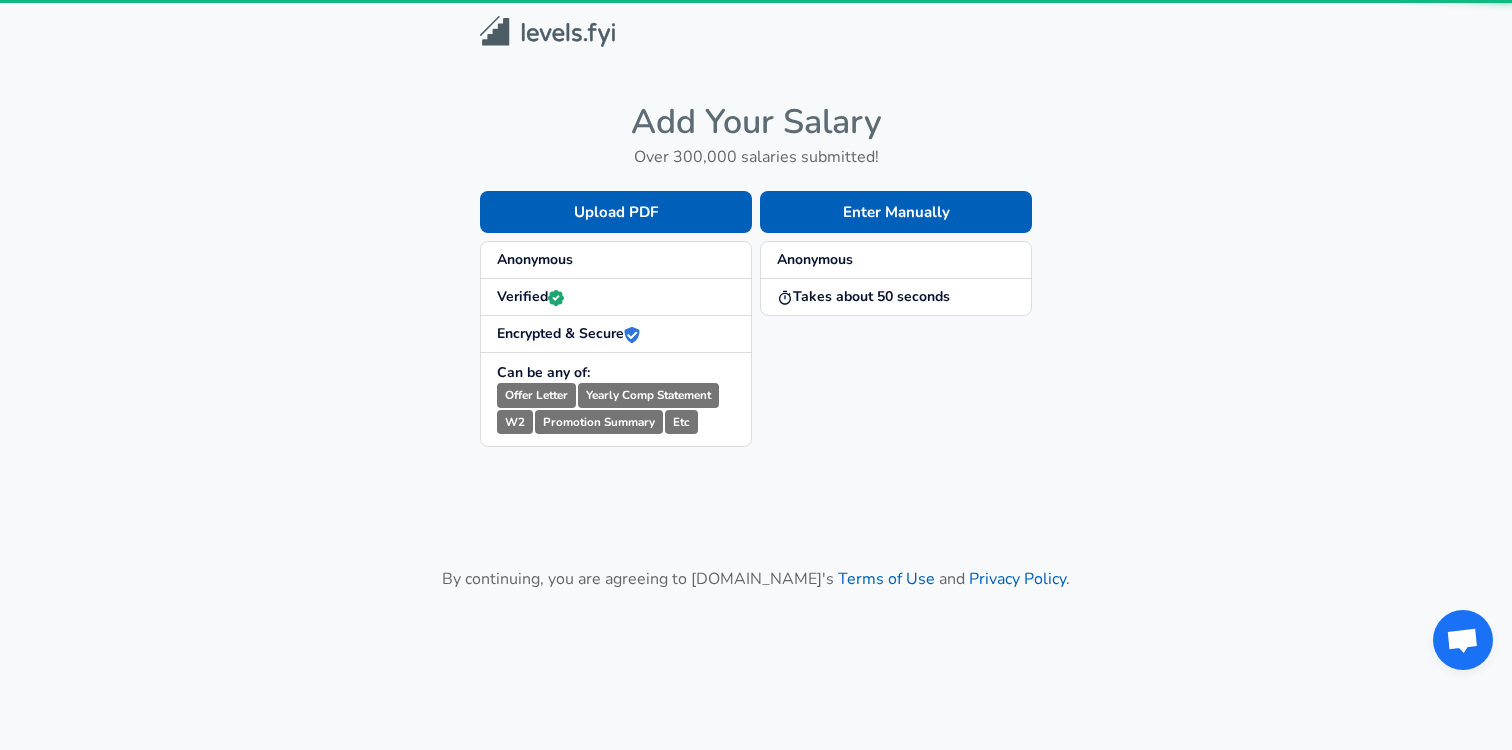 scroll, scrollTop: 0, scrollLeft: 0, axis: both 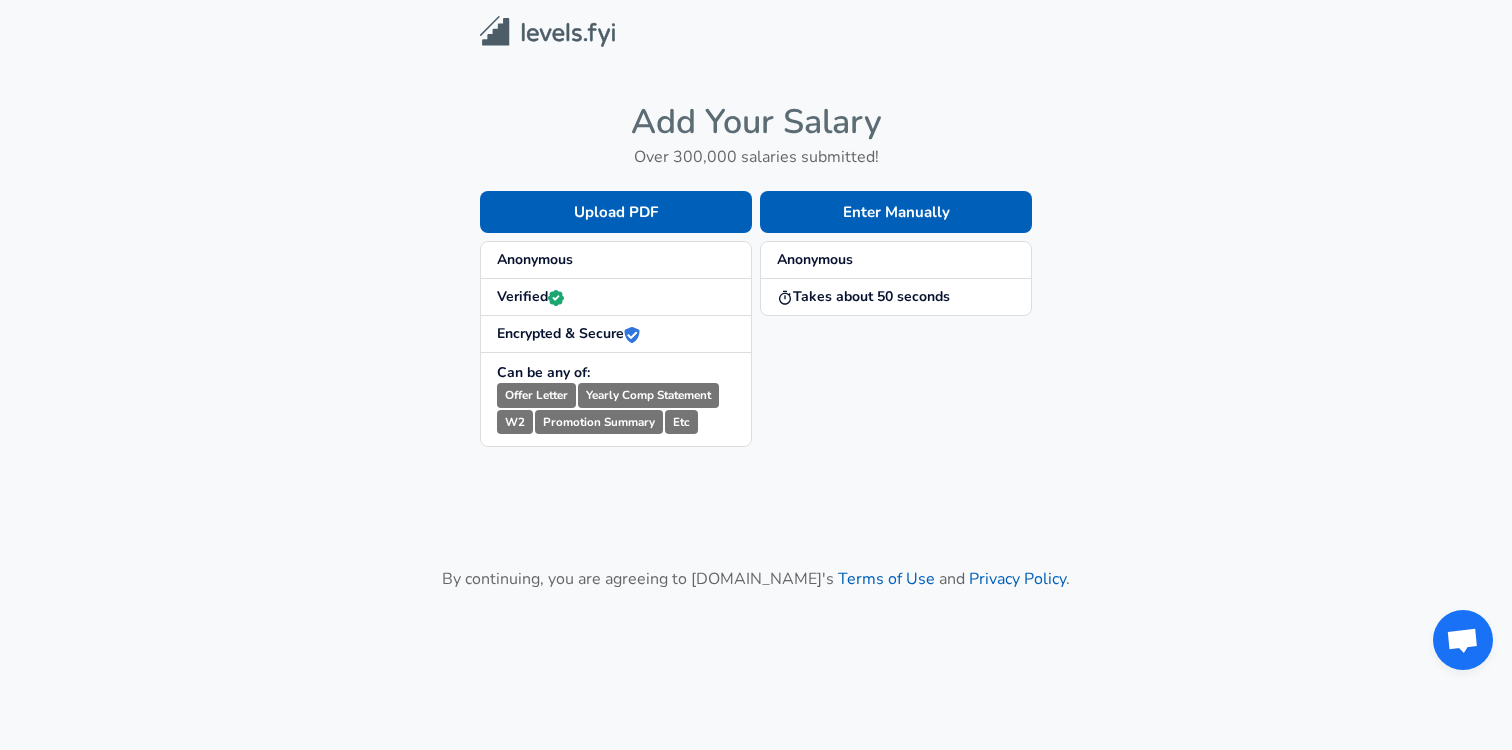 click on "Anonymous" at bounding box center (535, 259) 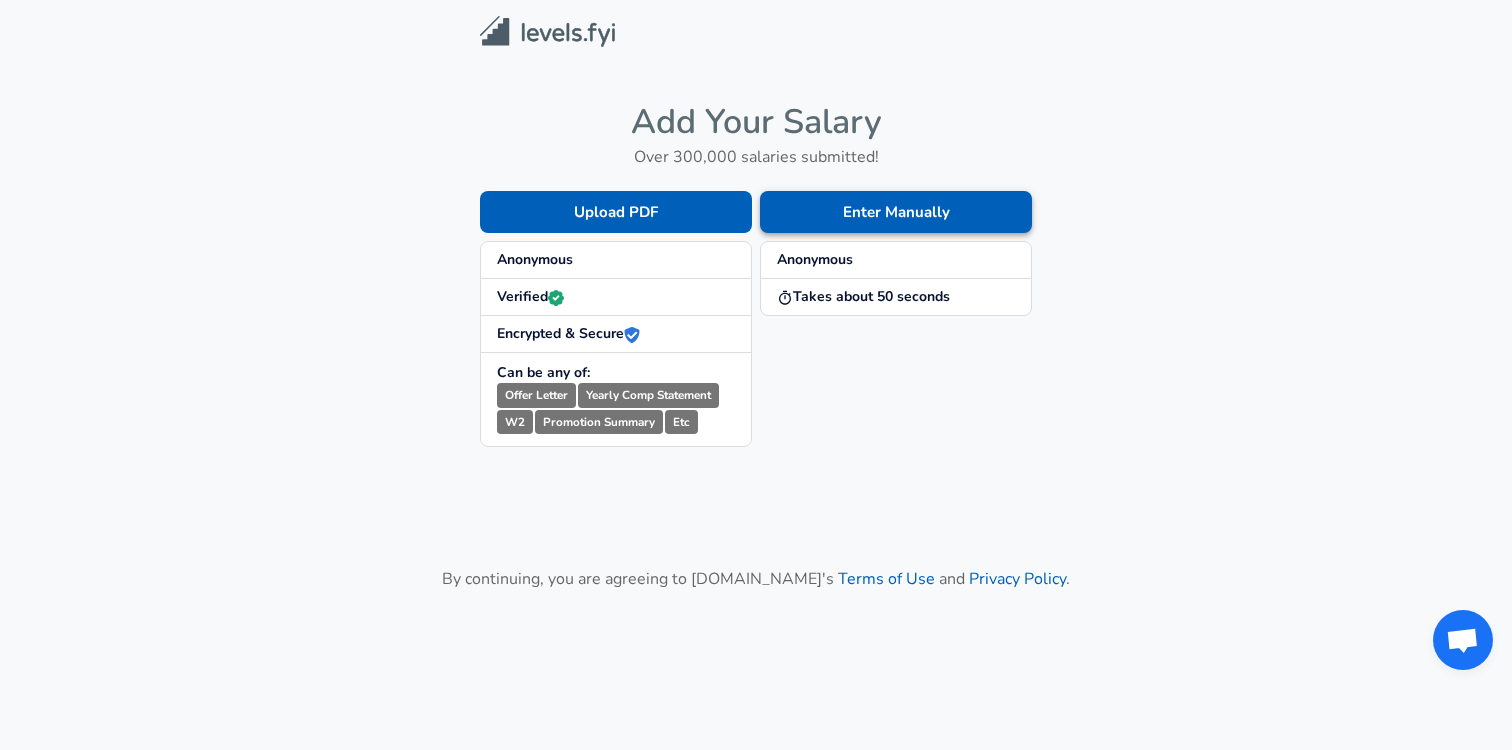 click on "Enter Manually" at bounding box center [896, 212] 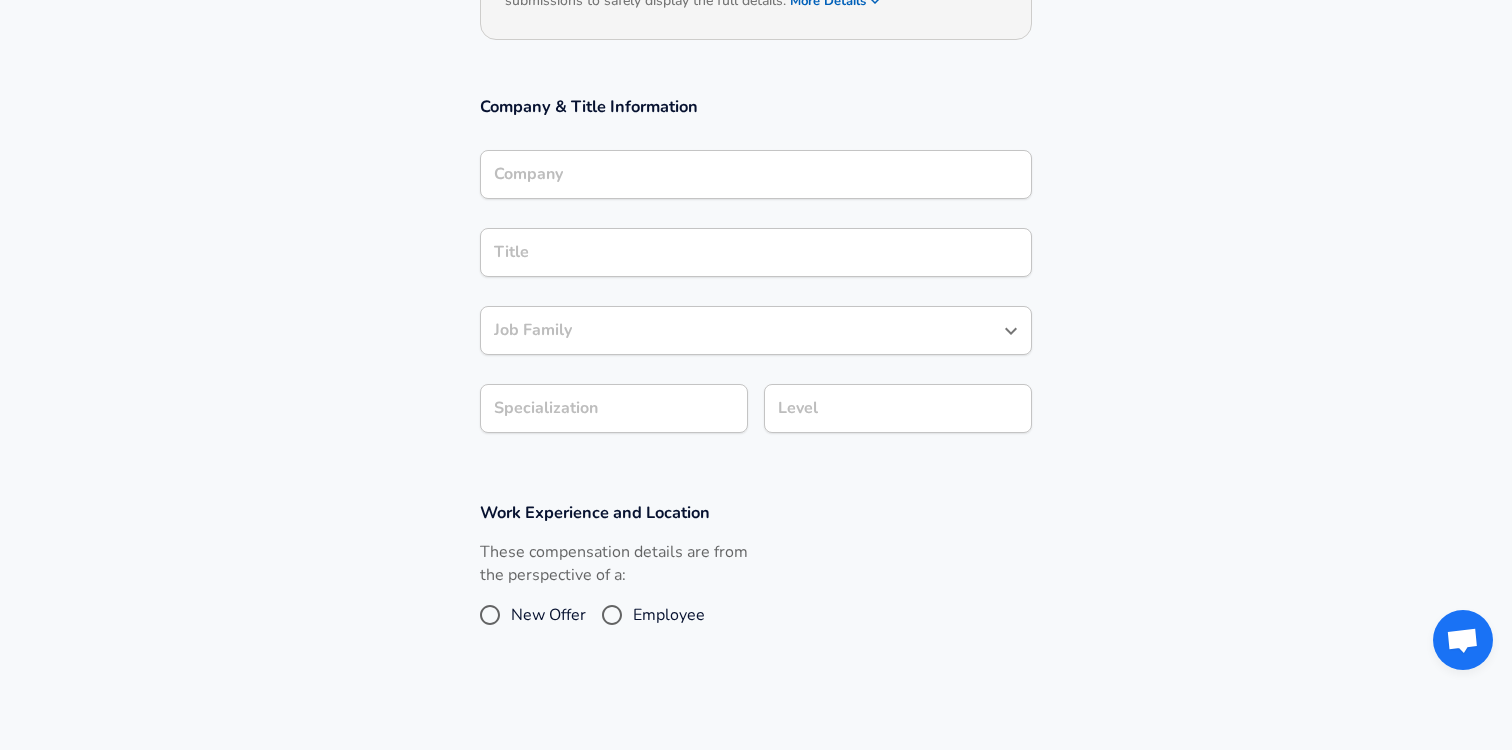 scroll, scrollTop: 304, scrollLeft: 0, axis: vertical 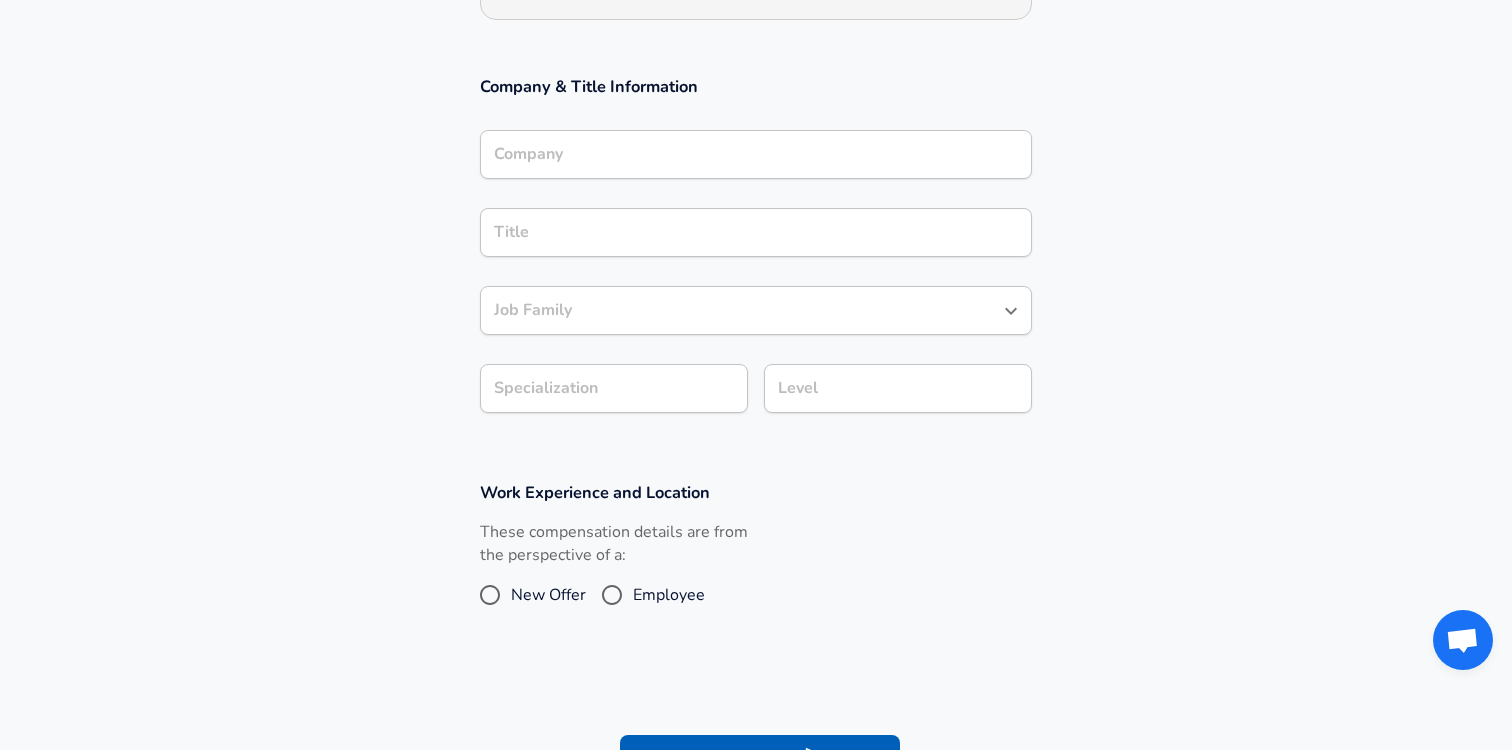 click on "Company" at bounding box center [756, 154] 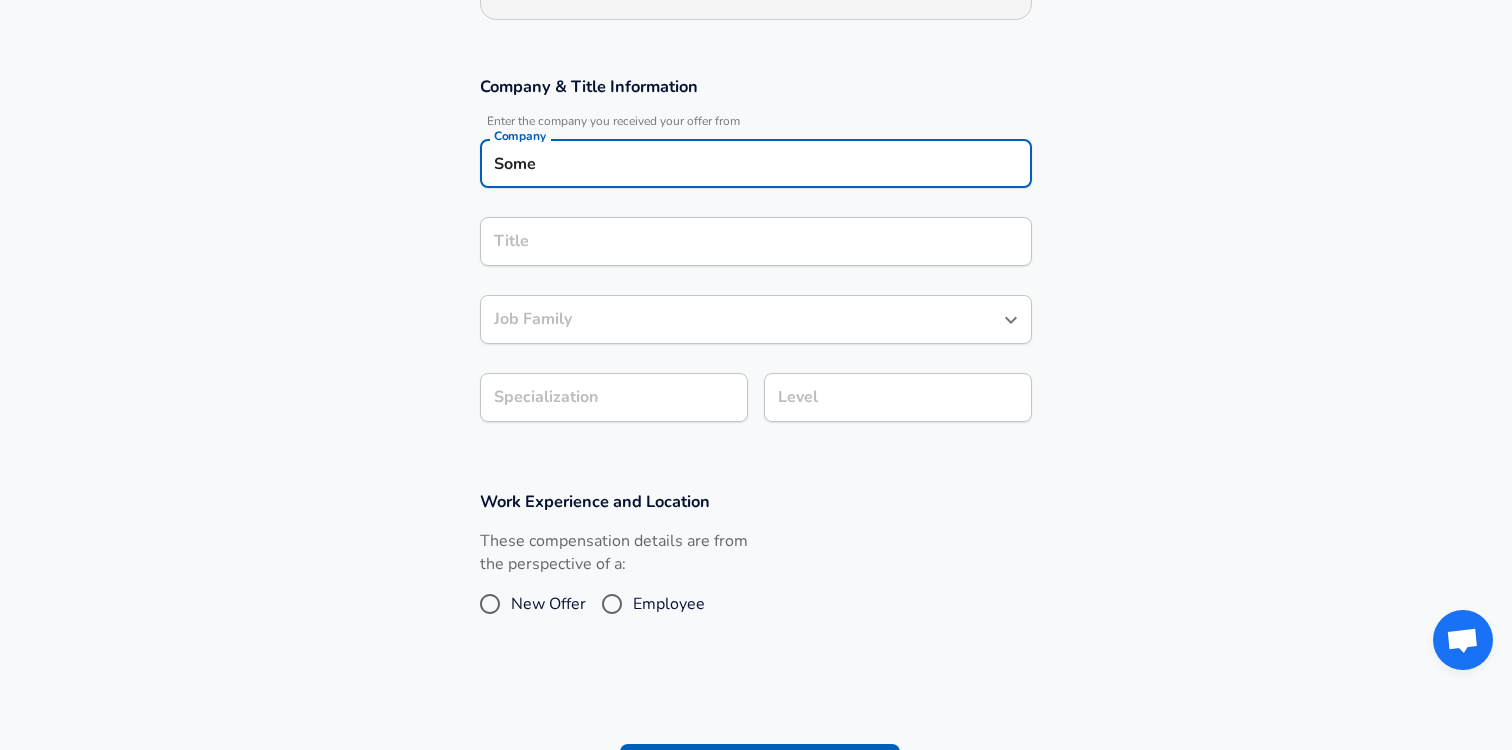 type on "Som" 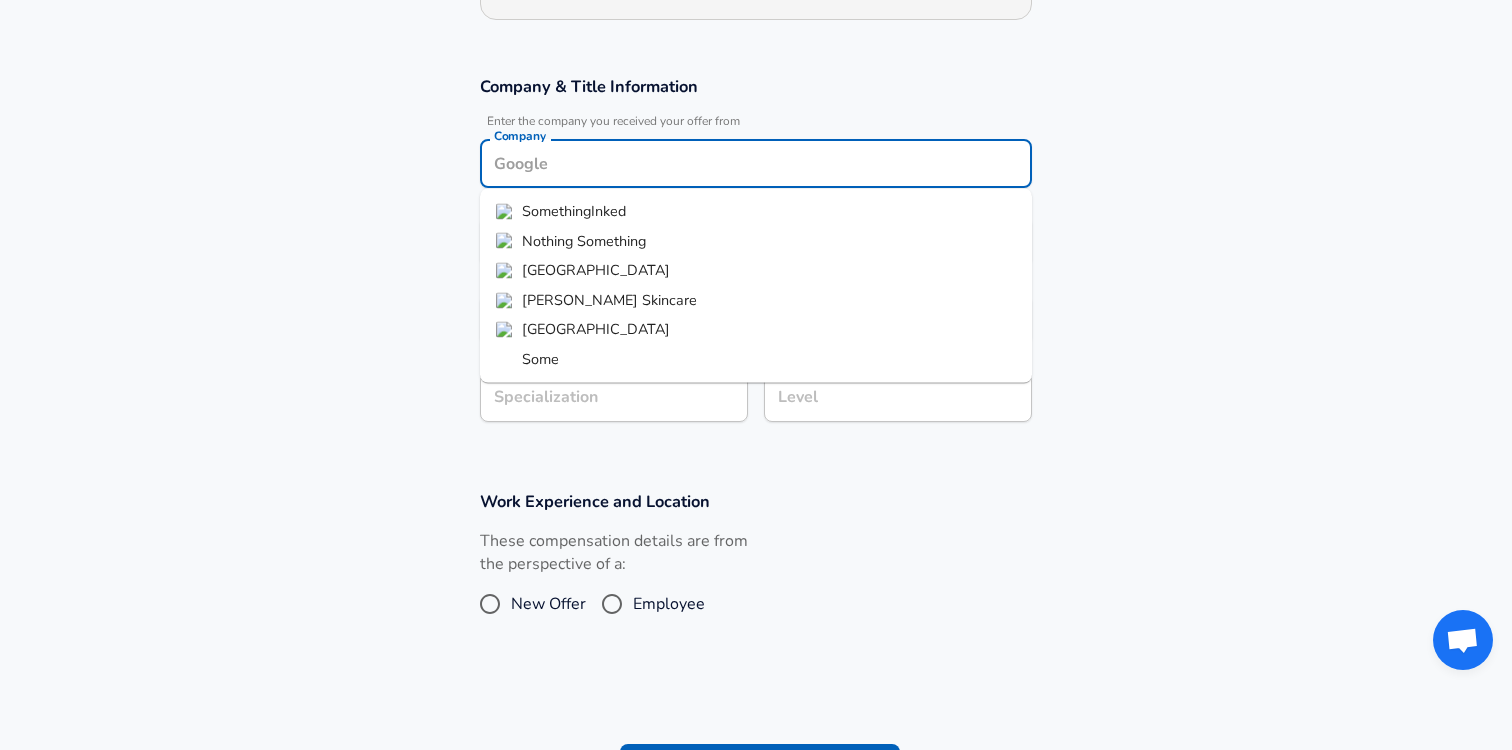 type on "S" 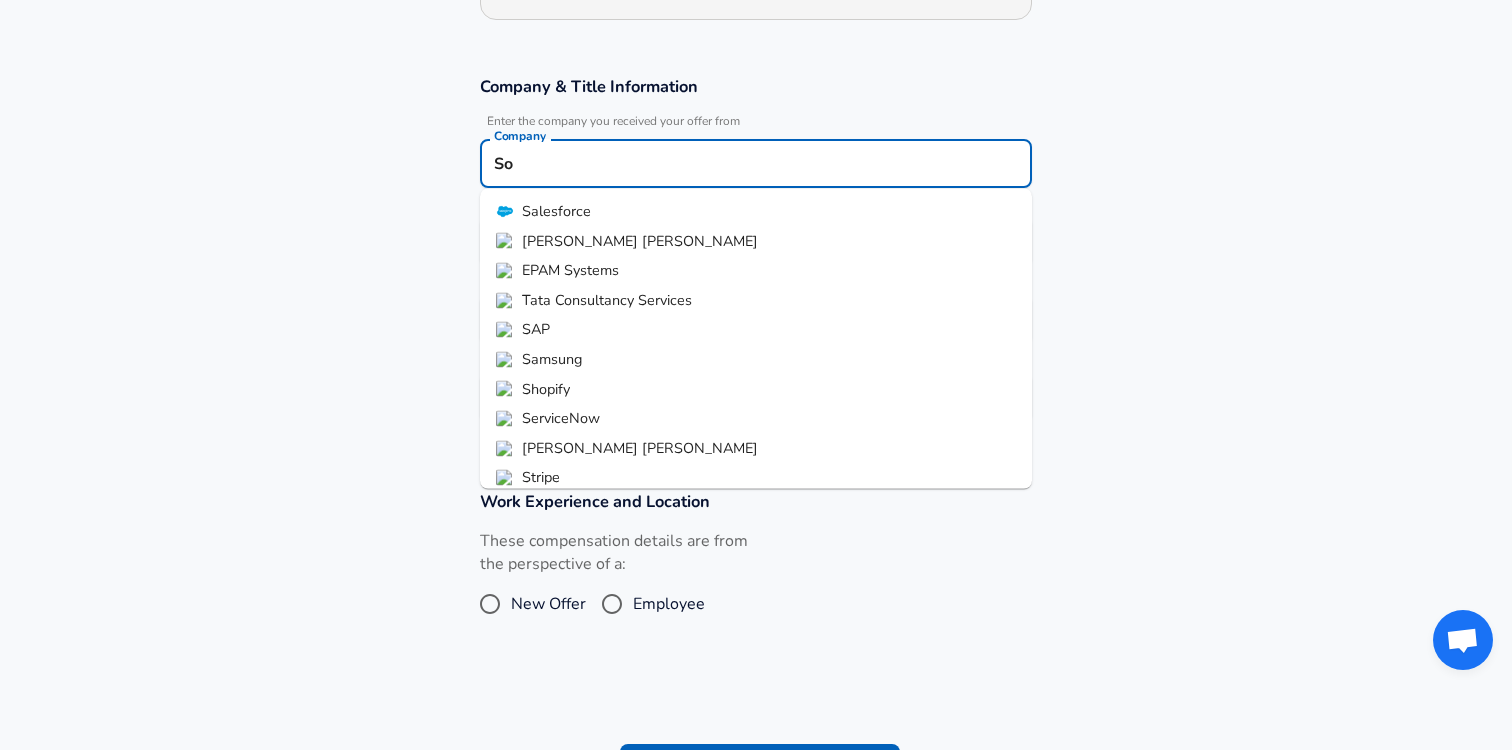 type on "S" 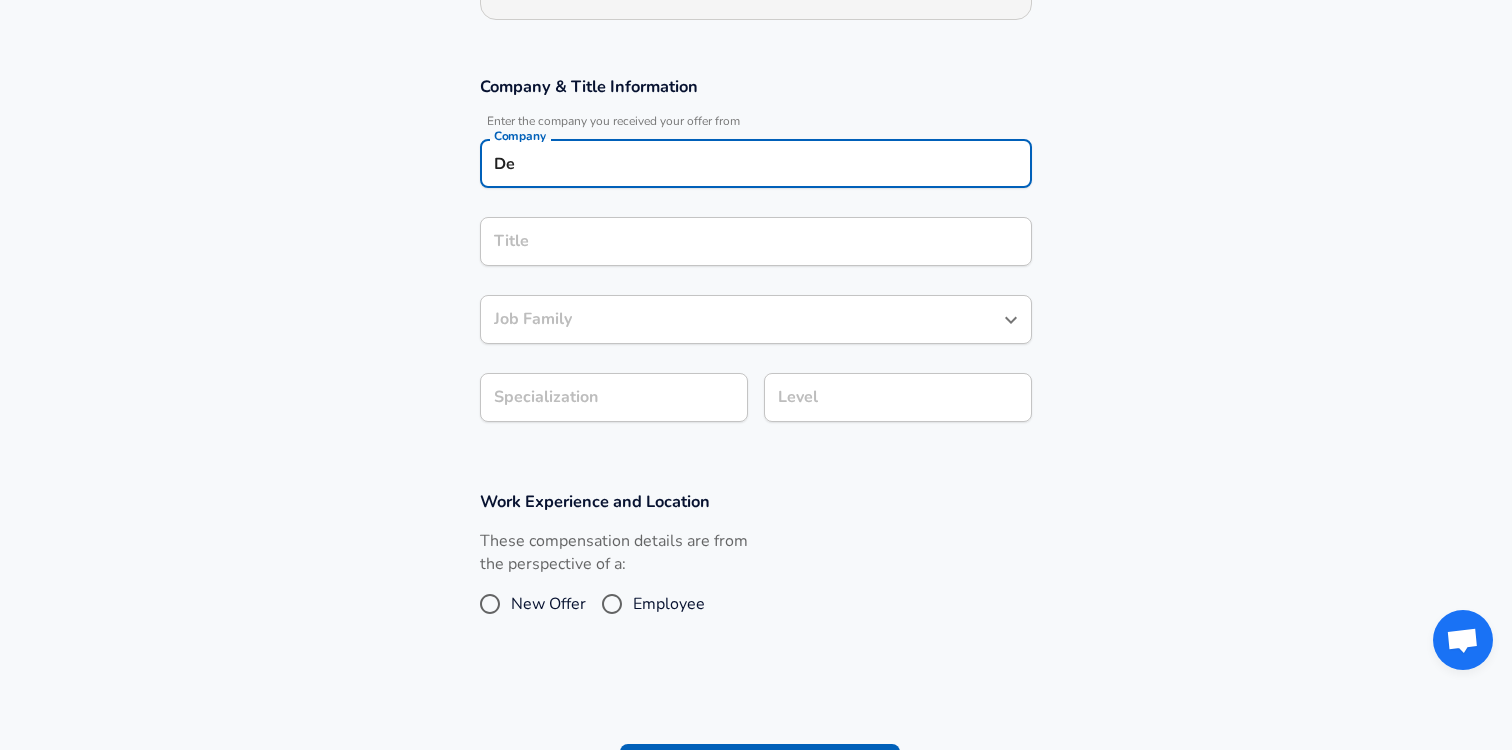 type on "D" 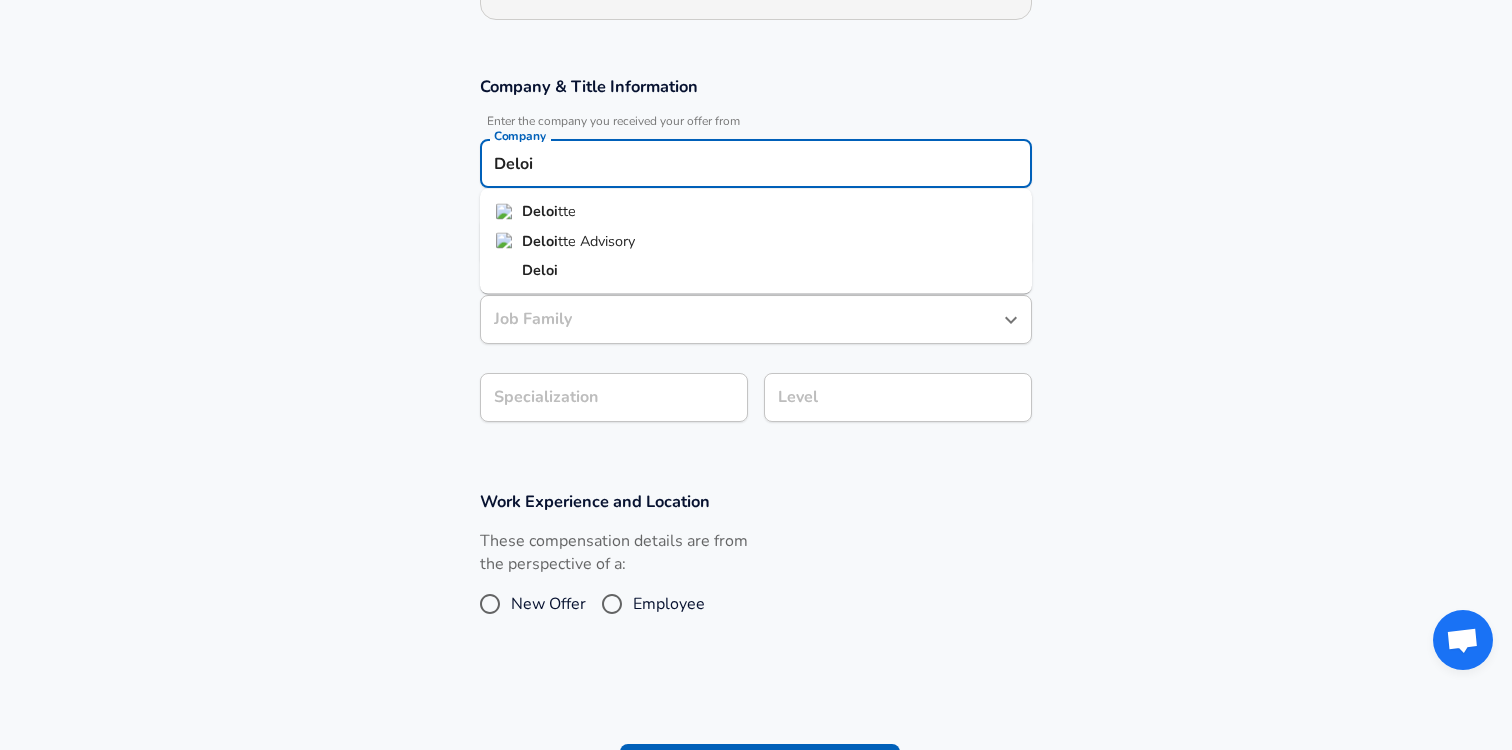 click on "Deloi tte" at bounding box center [756, 212] 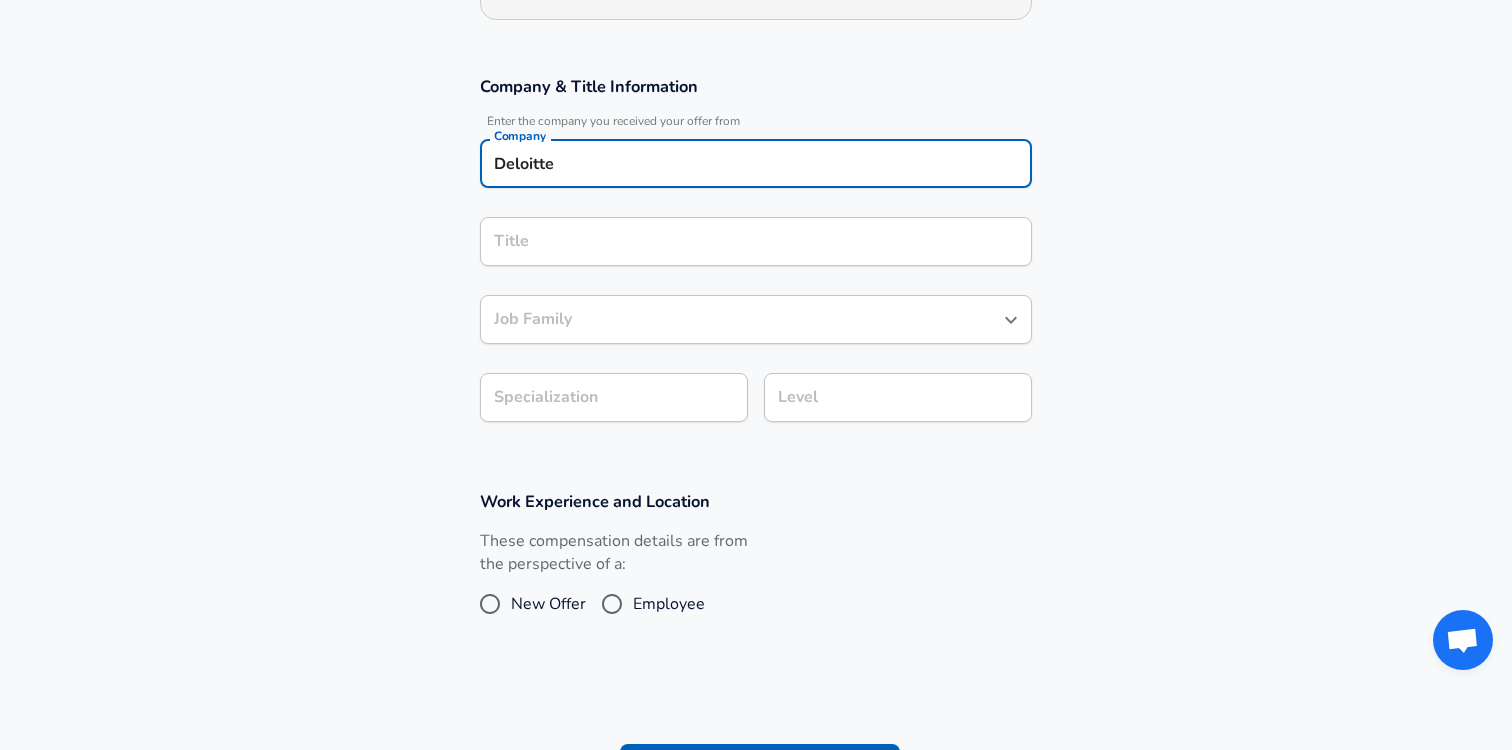 type on "Deloitte" 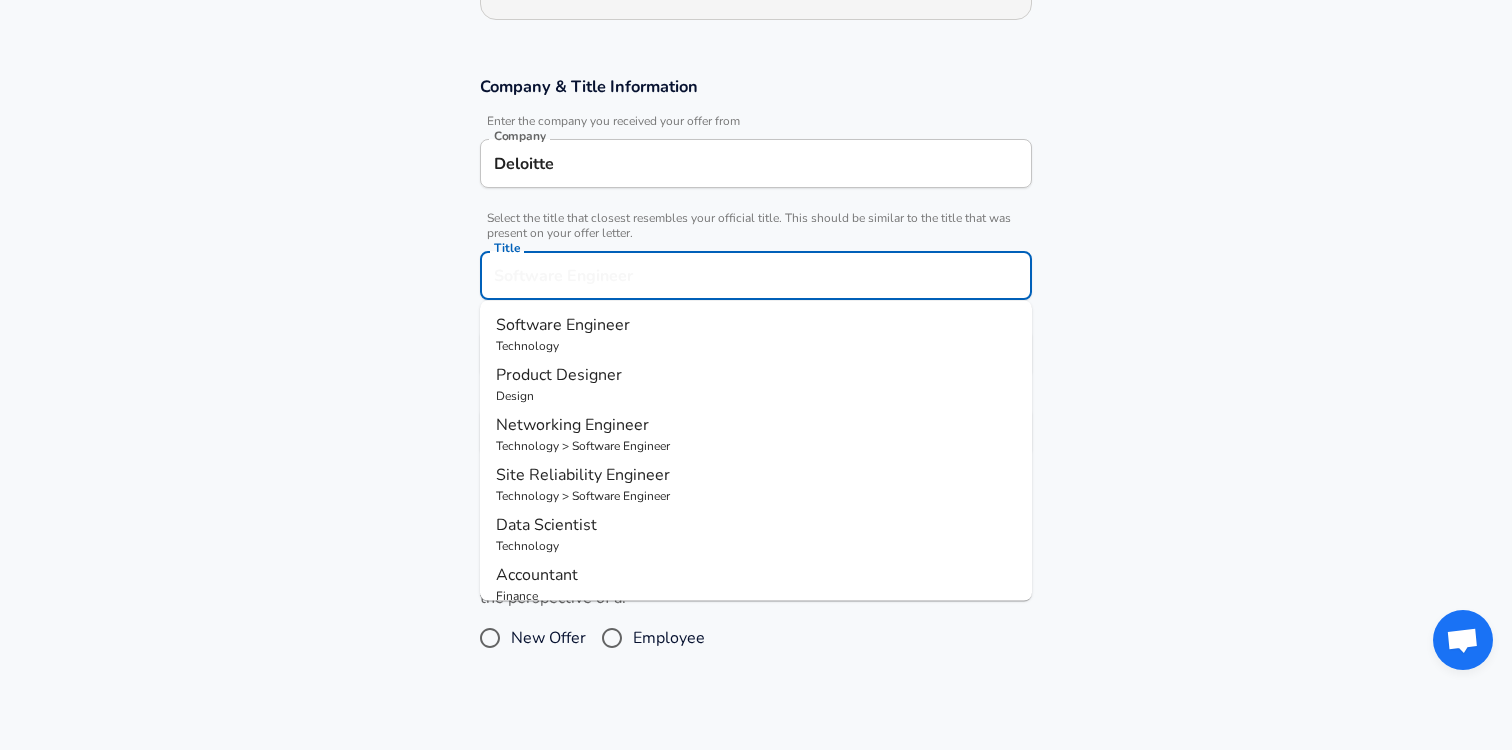 scroll, scrollTop: 344, scrollLeft: 0, axis: vertical 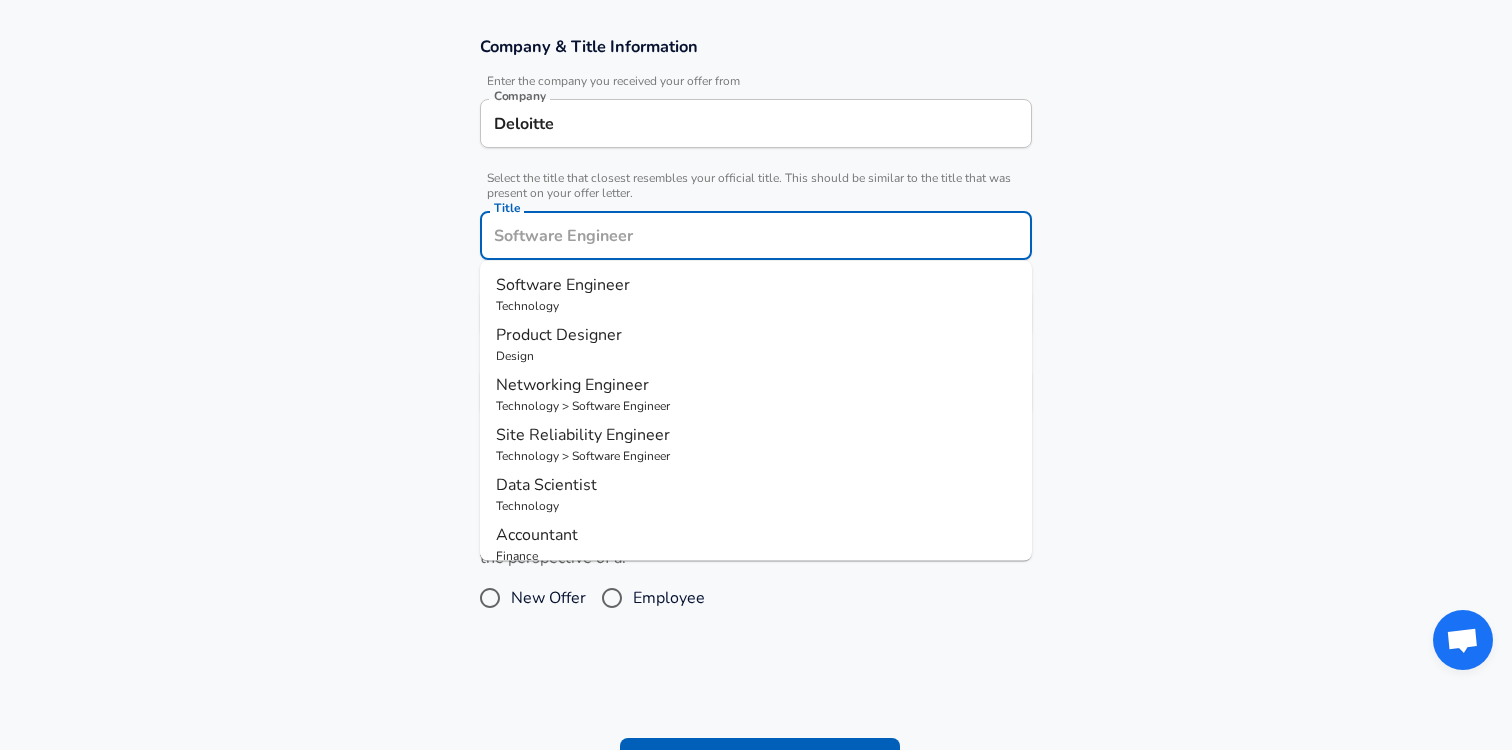 click on "Title" at bounding box center (756, 235) 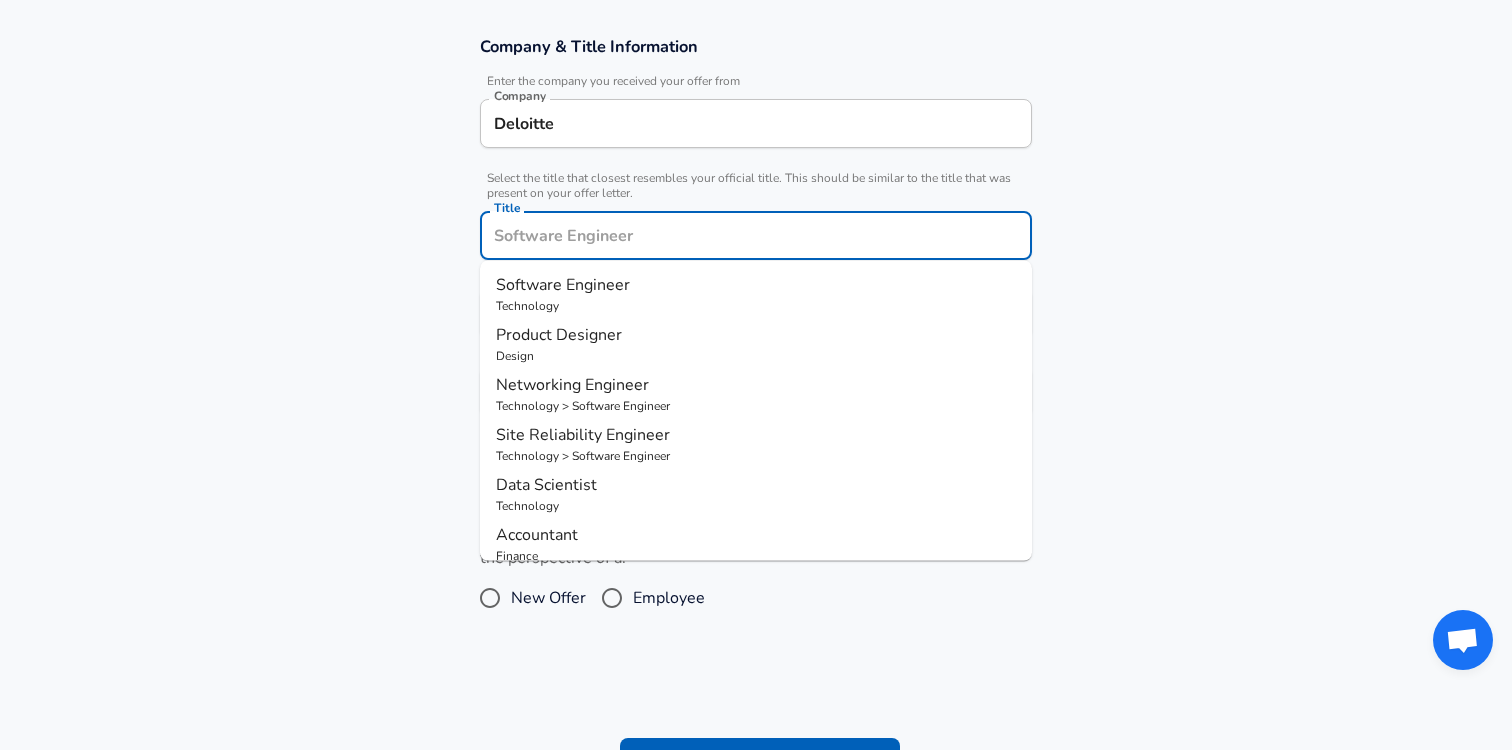 type on "C" 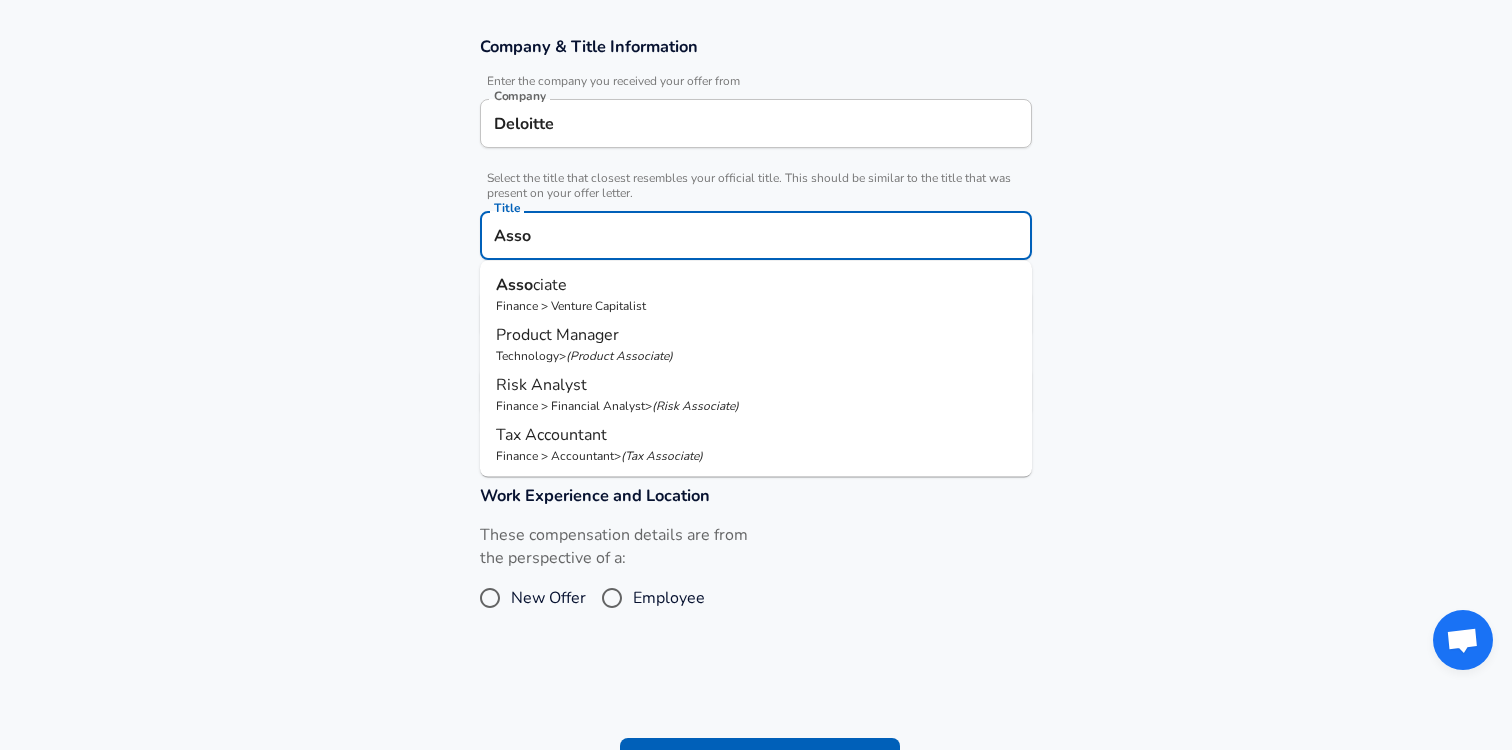 click on "Finance > Venture Capitalist" at bounding box center [756, 306] 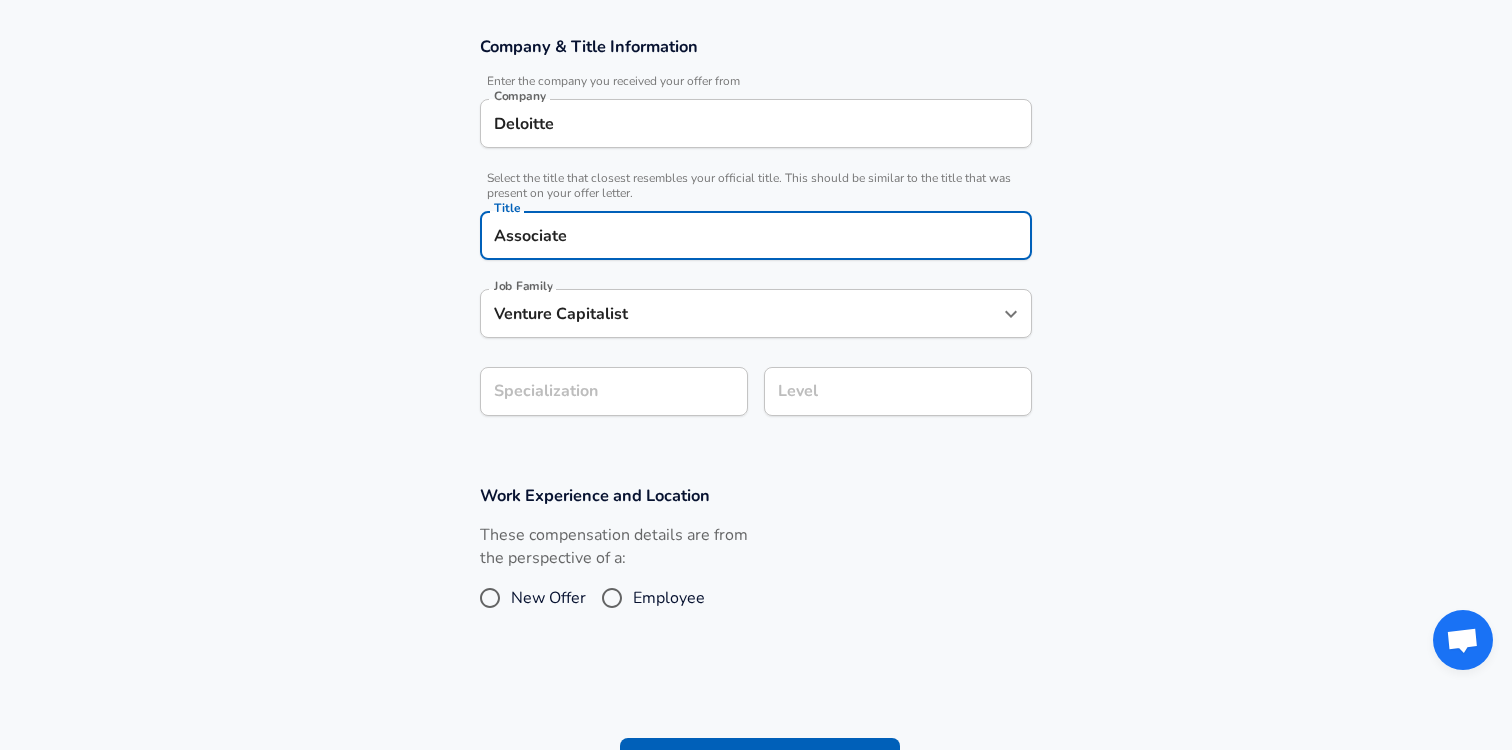 click on "Venture Capitalist Job Family" at bounding box center [756, 313] 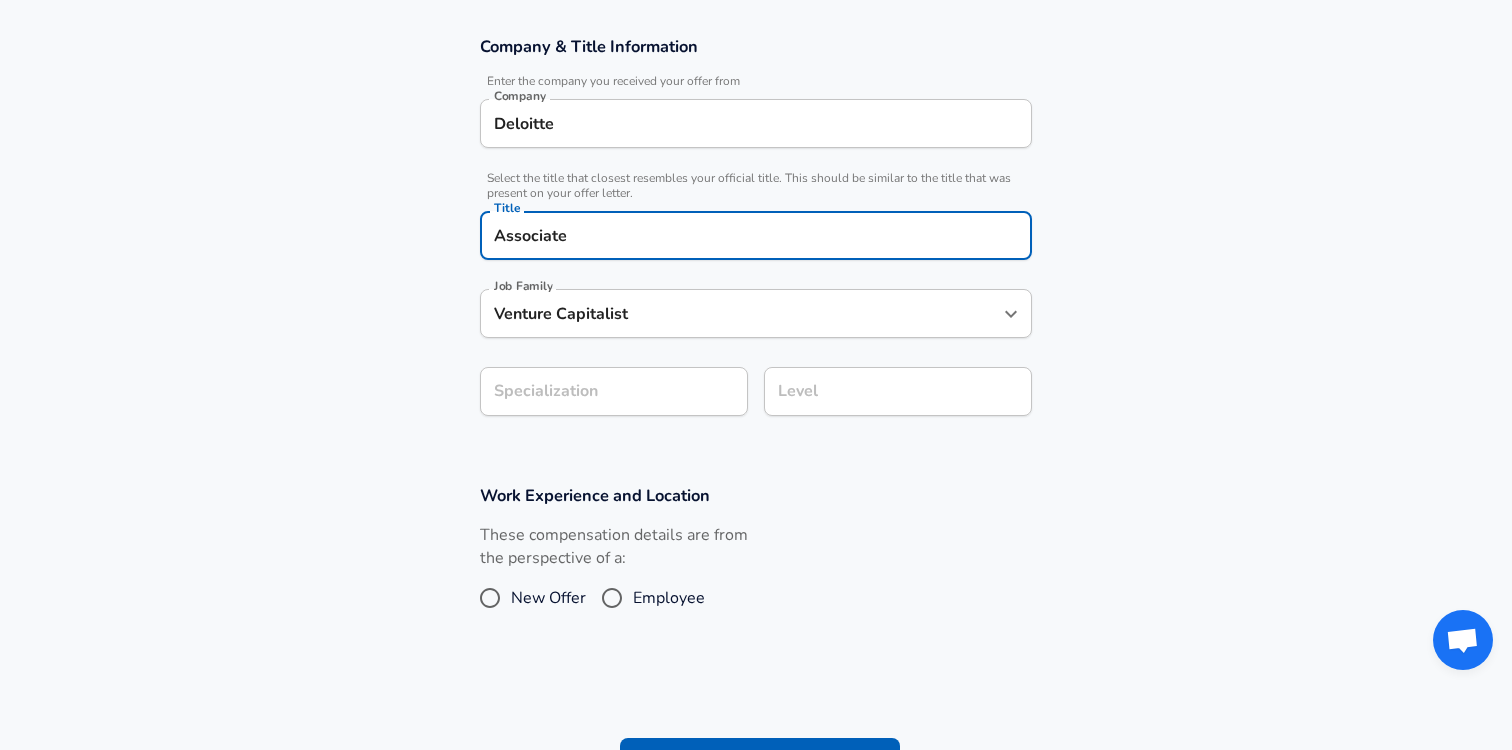 scroll, scrollTop: 384, scrollLeft: 0, axis: vertical 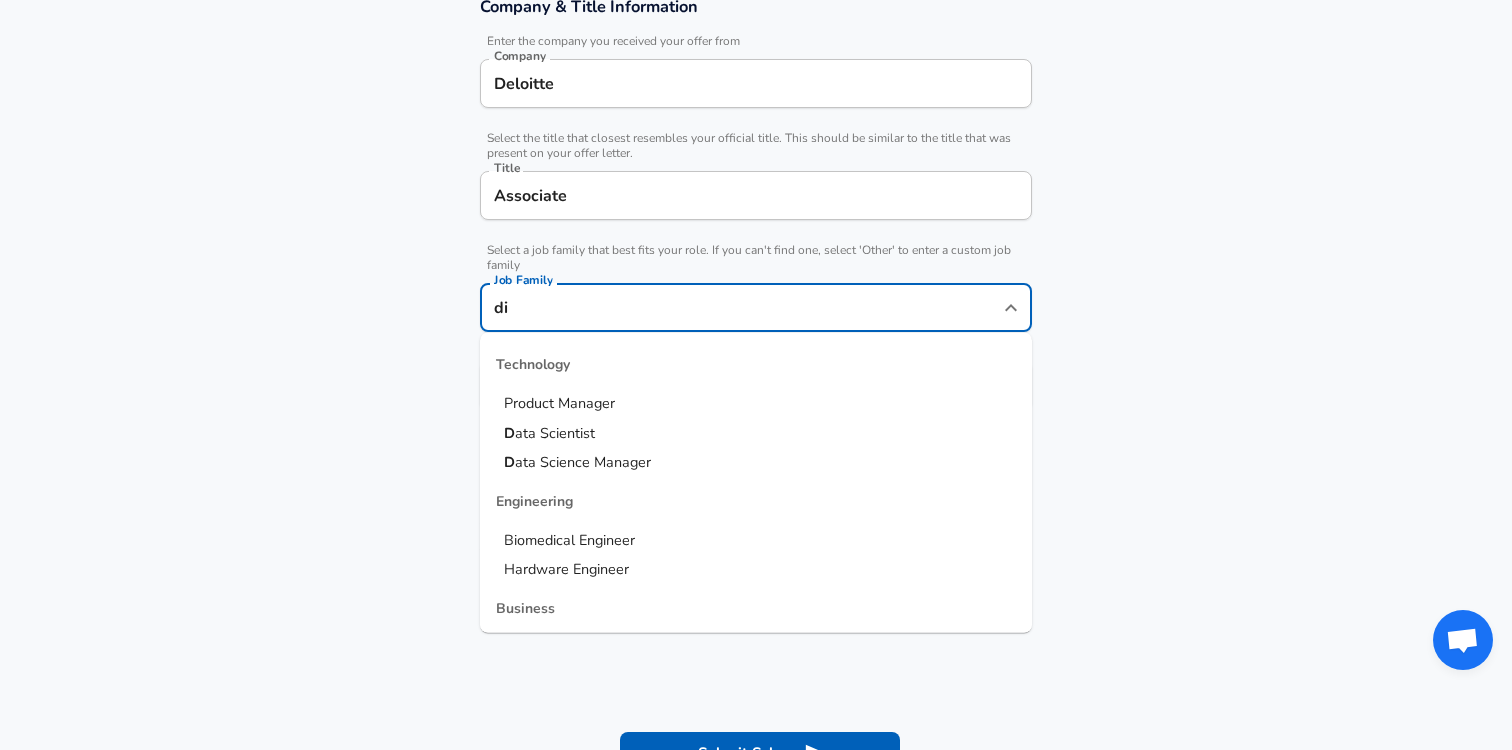 type on "dig" 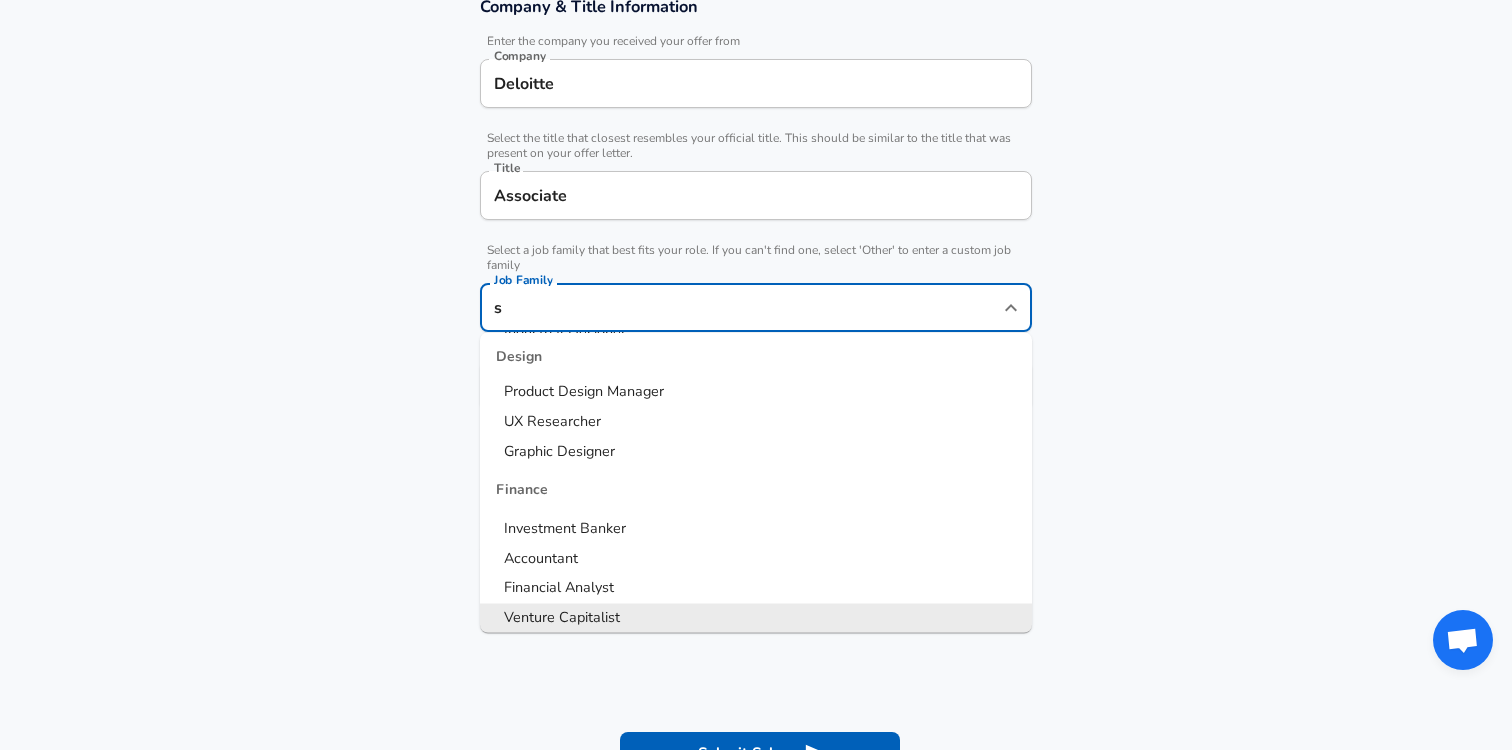 scroll, scrollTop: 1063, scrollLeft: 0, axis: vertical 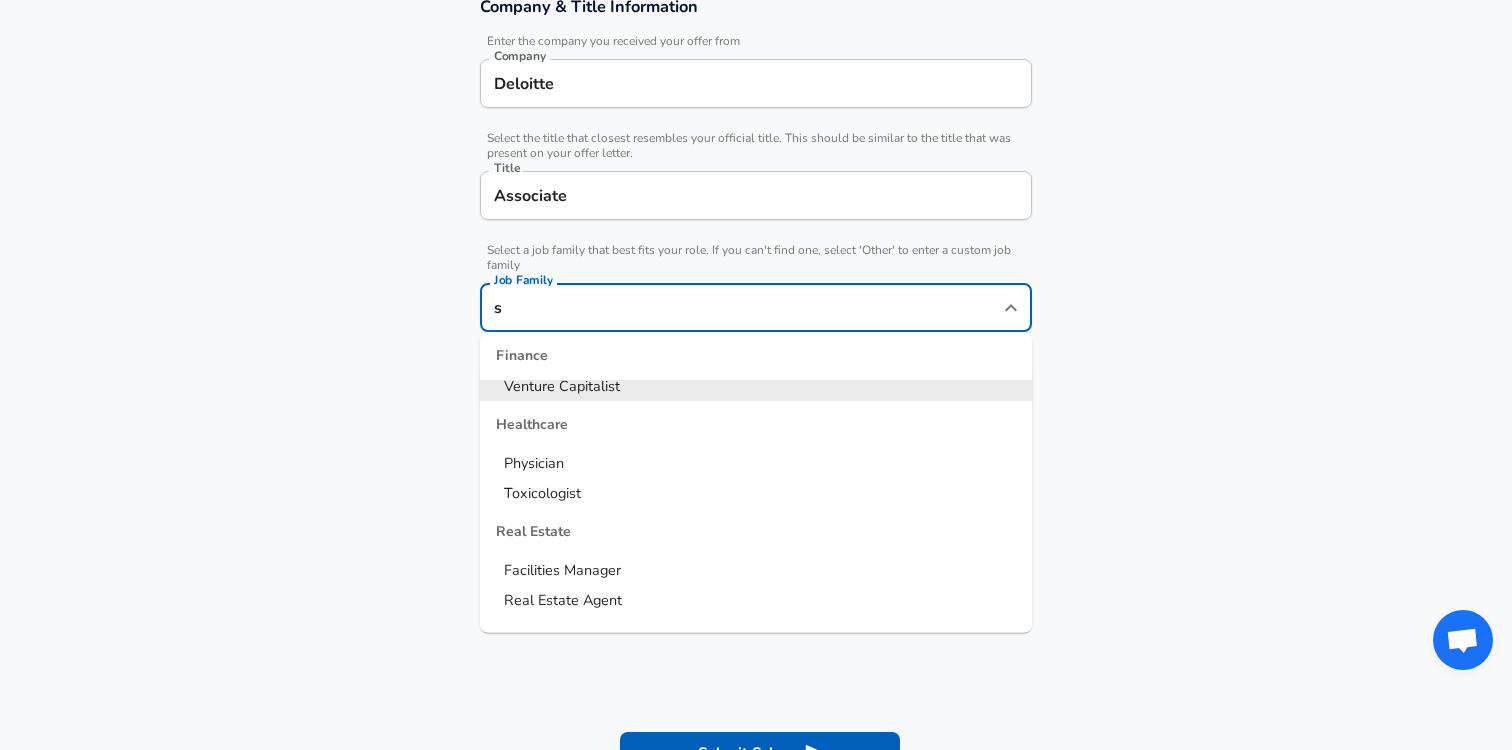 type on "so" 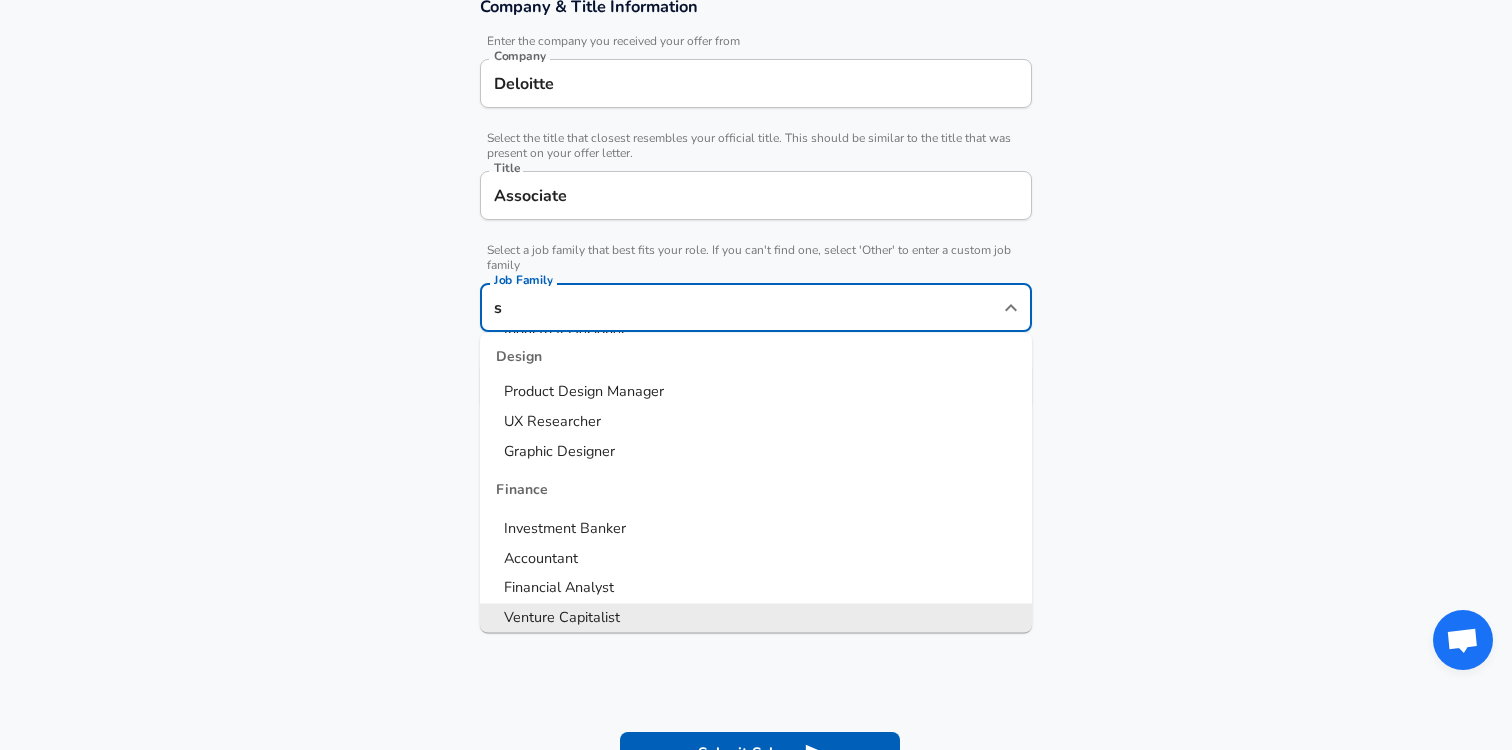 scroll, scrollTop: 0, scrollLeft: 0, axis: both 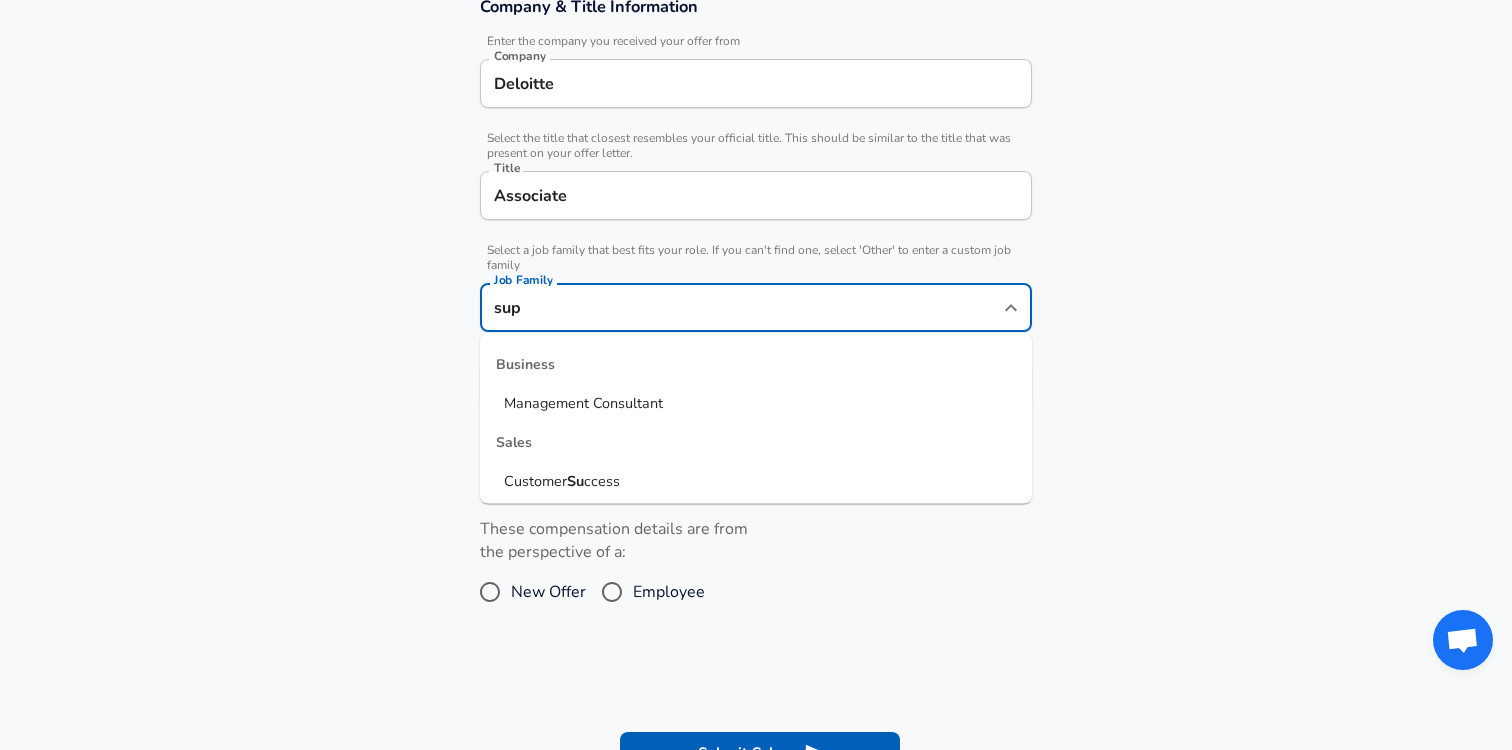 type on "supp" 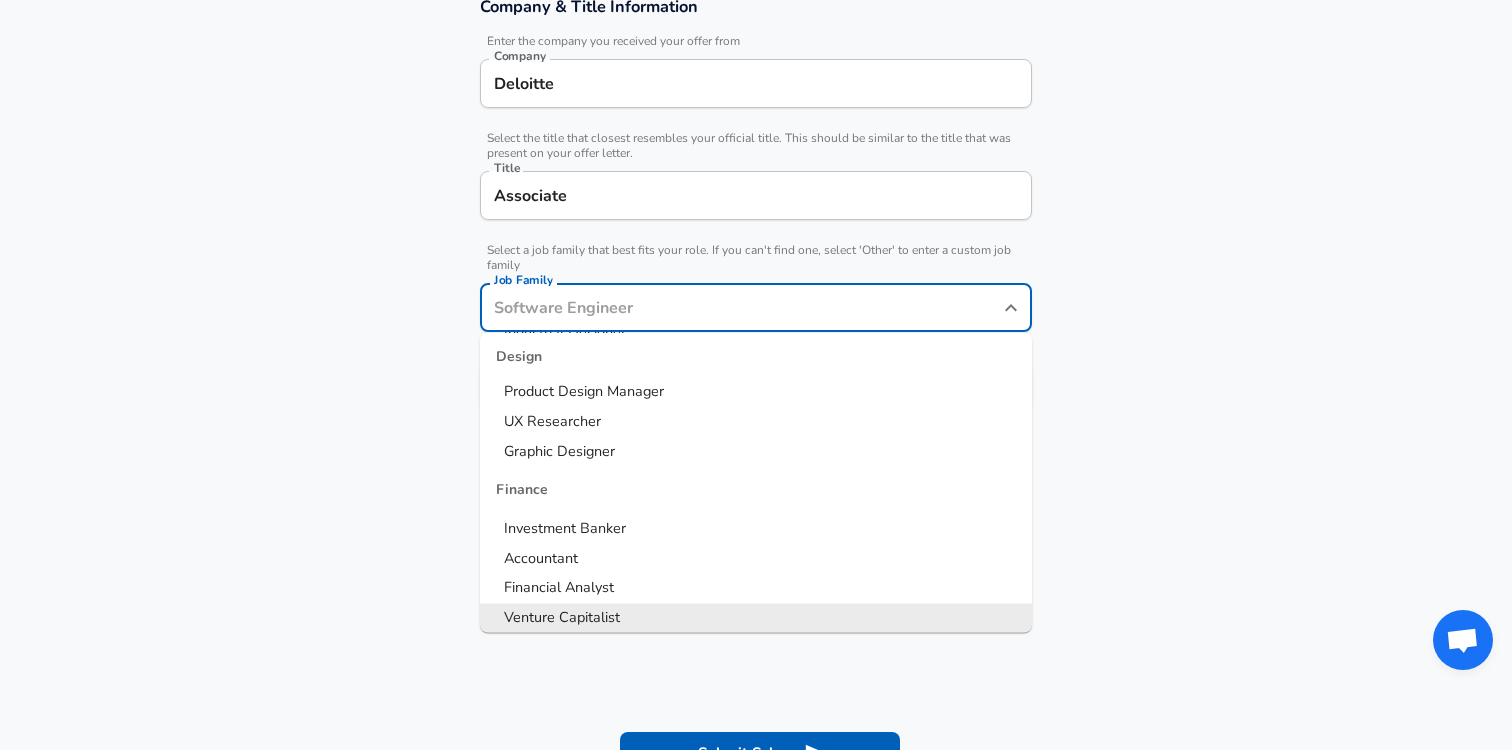 type on "p" 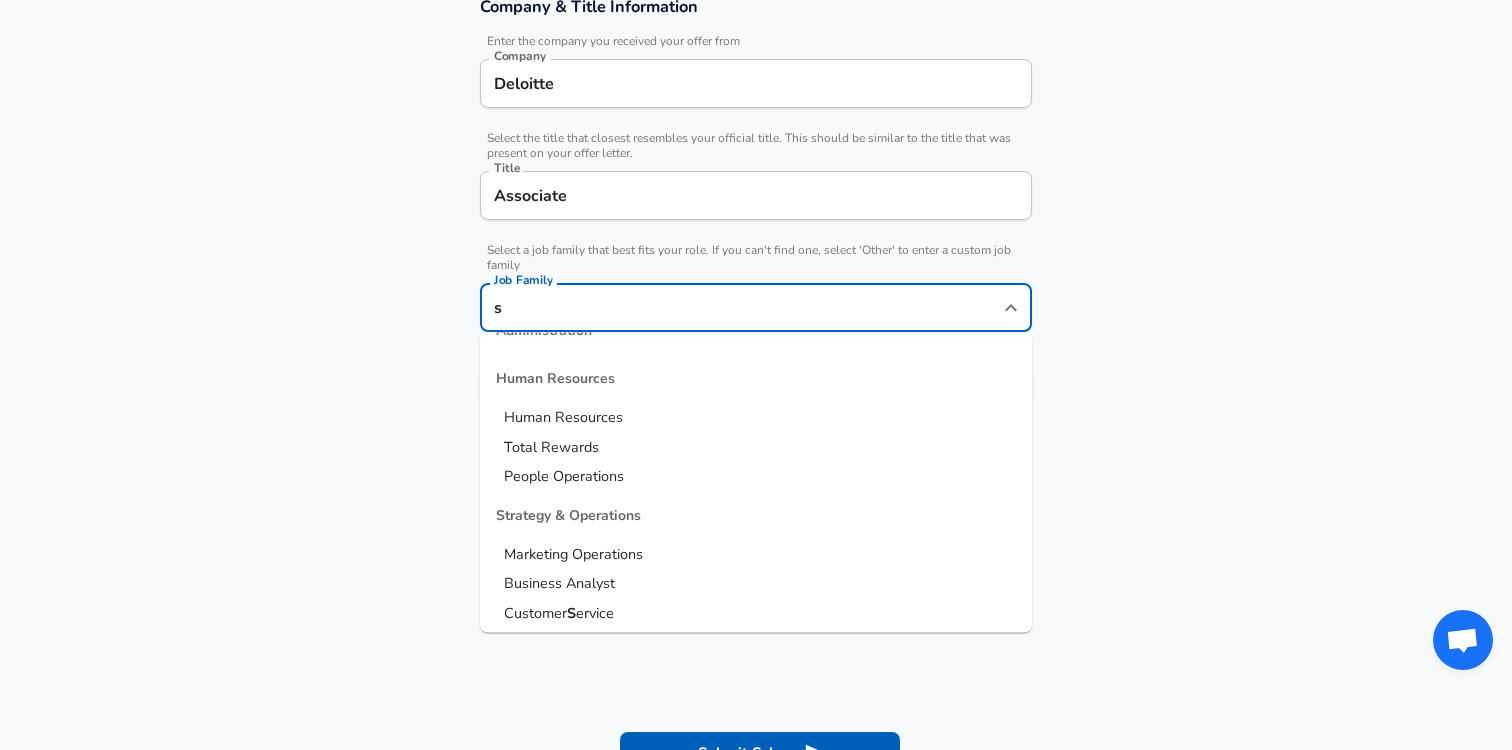 scroll, scrollTop: 1063, scrollLeft: 0, axis: vertical 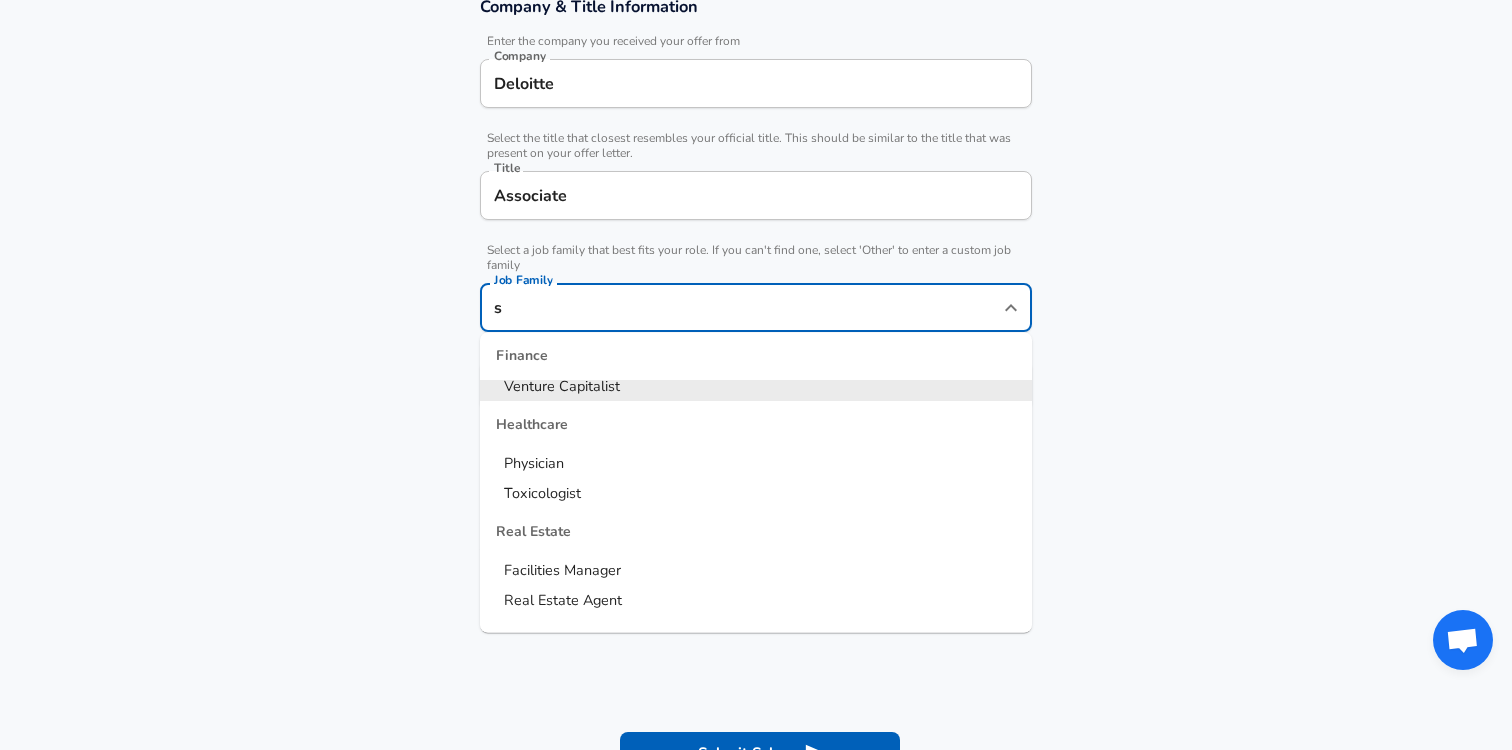 type on "sc" 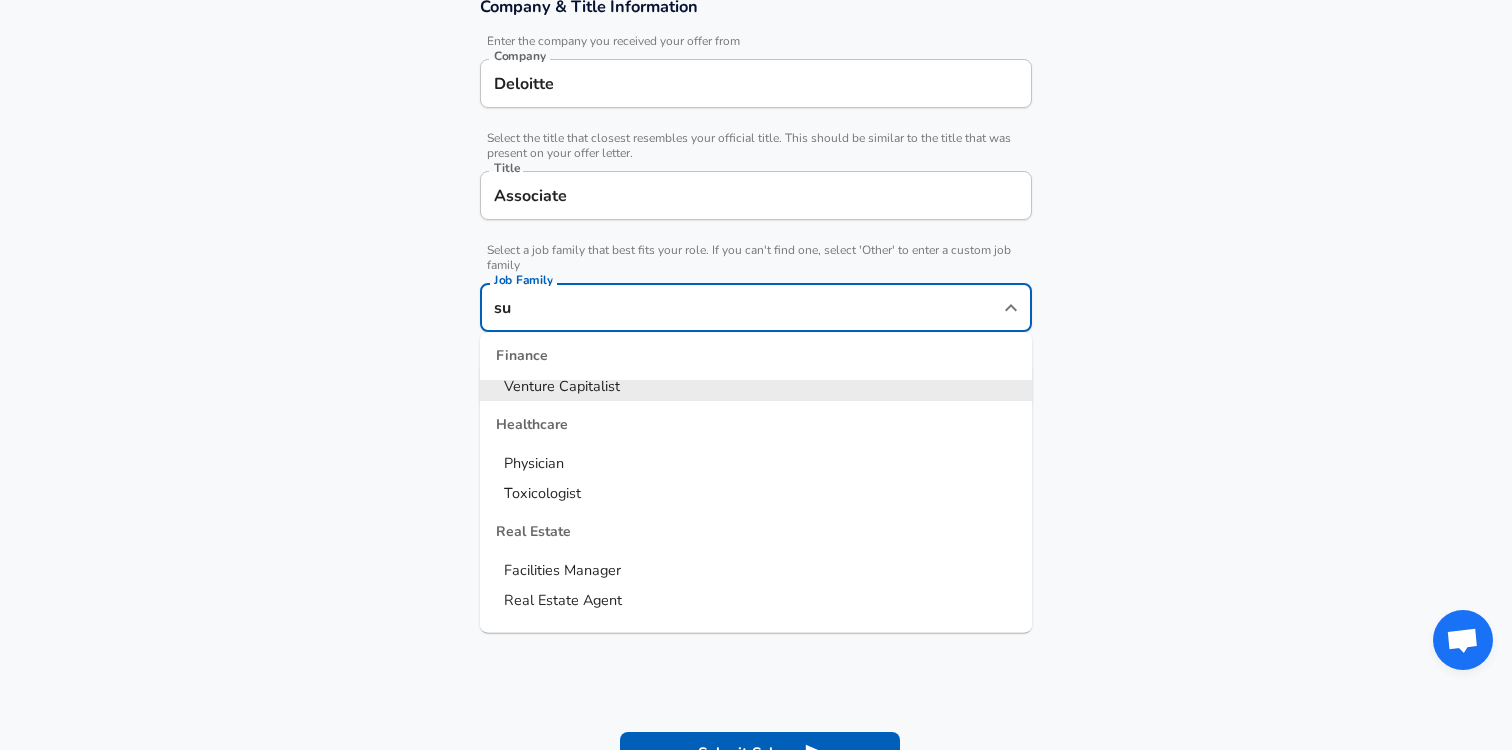 scroll, scrollTop: 0, scrollLeft: 0, axis: both 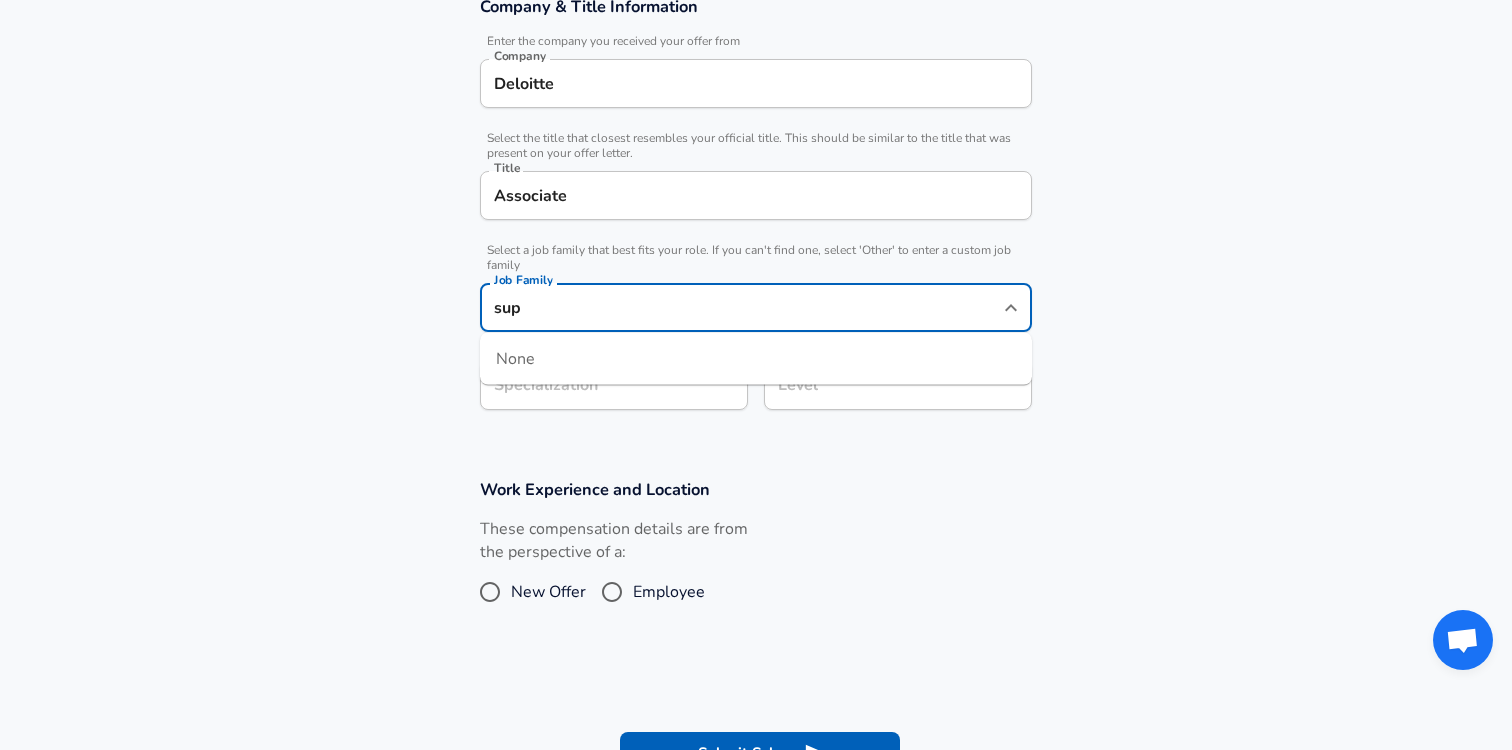 type on "supp" 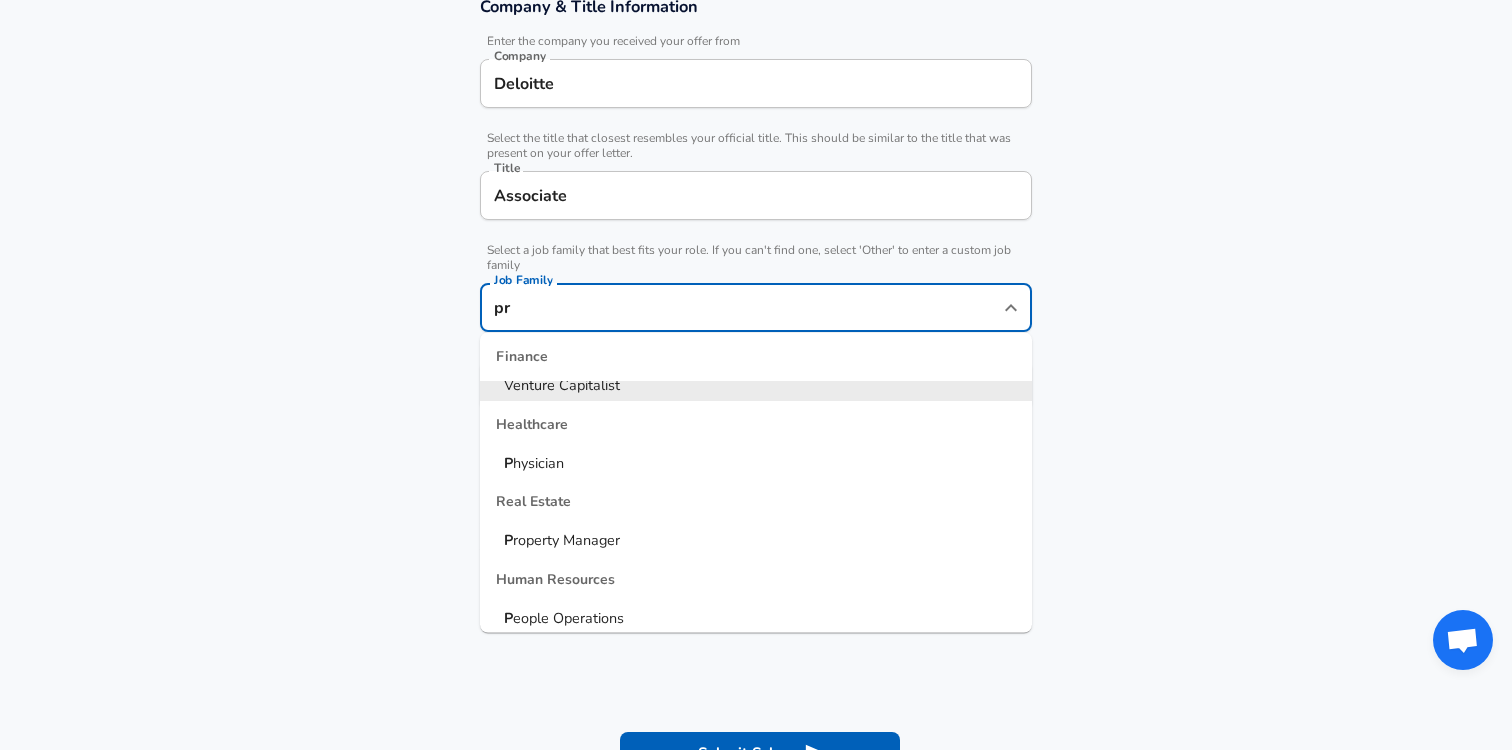 scroll, scrollTop: 0, scrollLeft: 0, axis: both 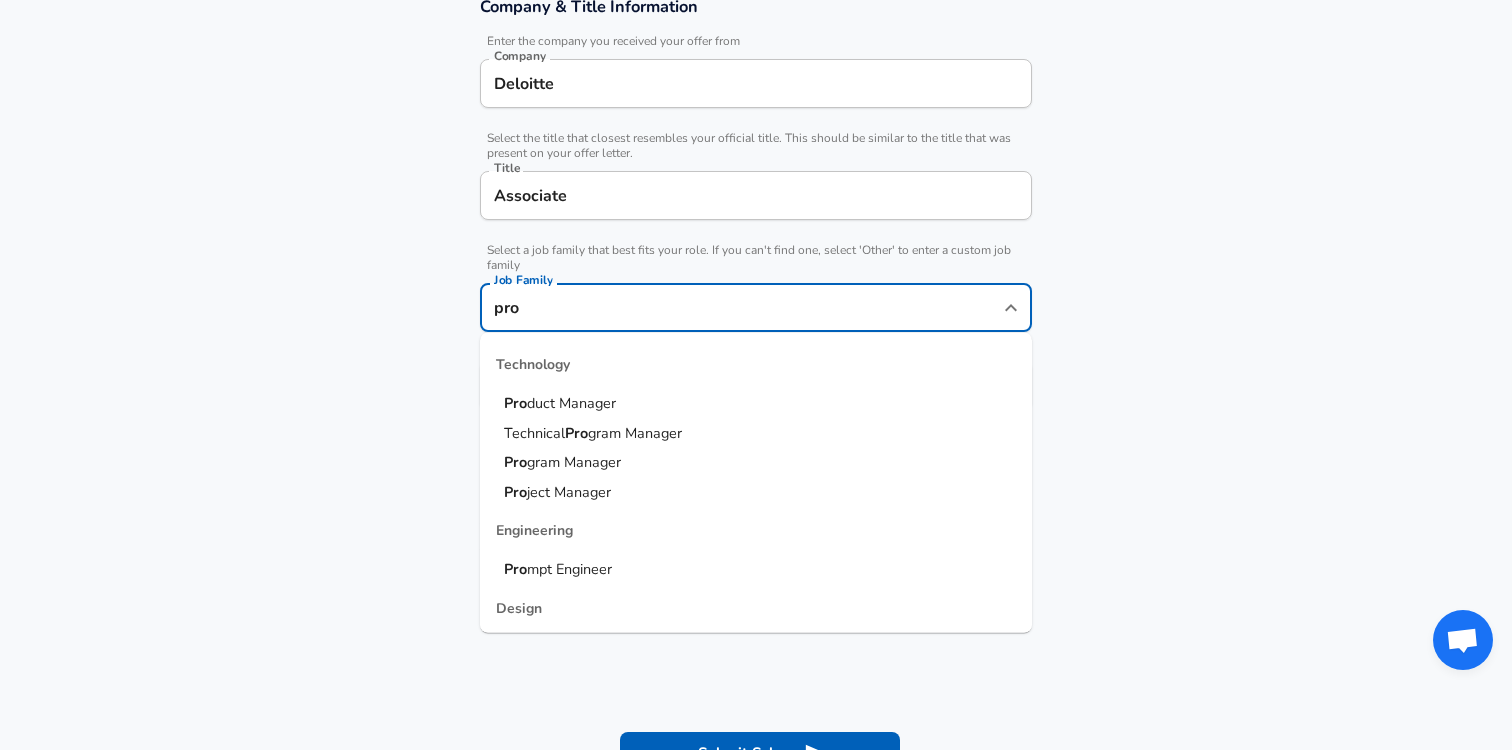 type on "proc" 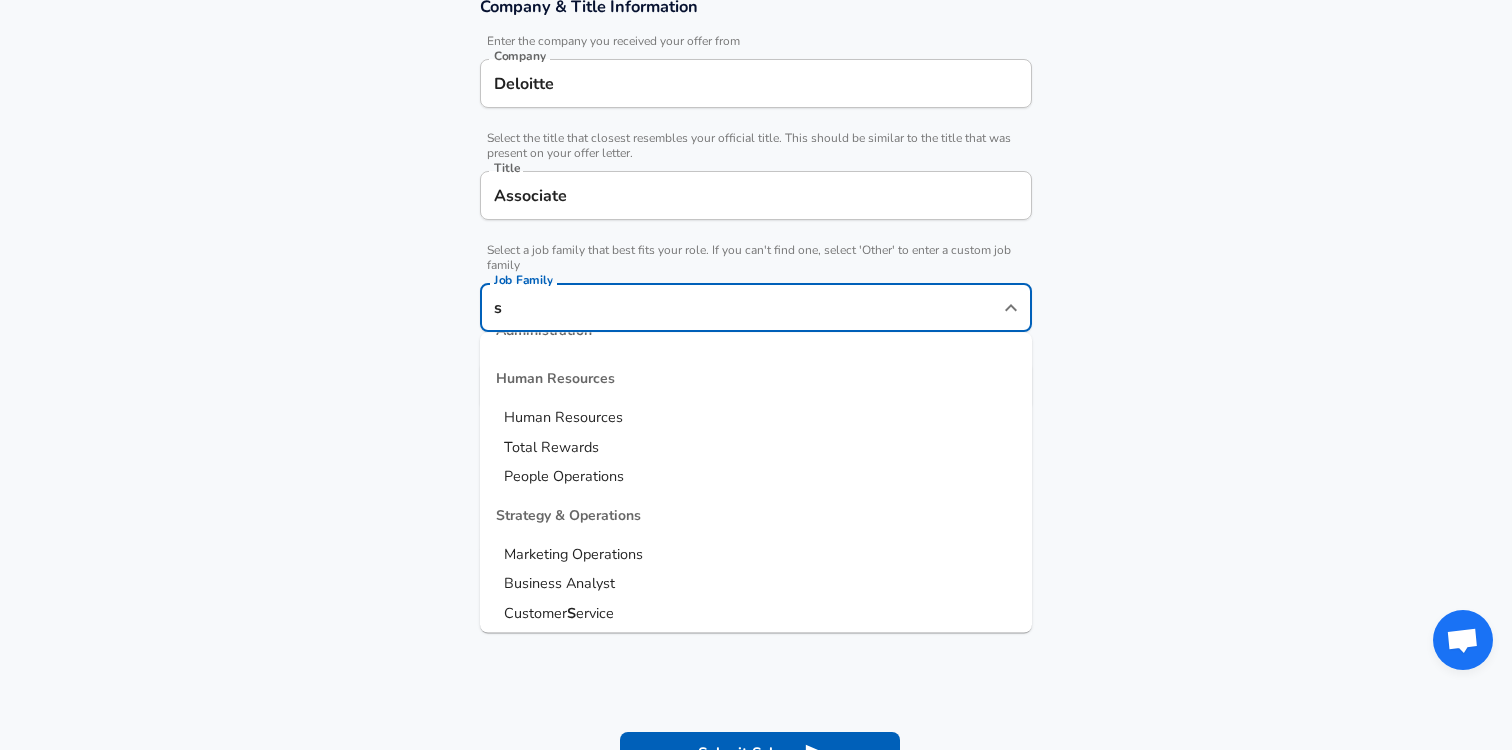 scroll, scrollTop: 0, scrollLeft: 0, axis: both 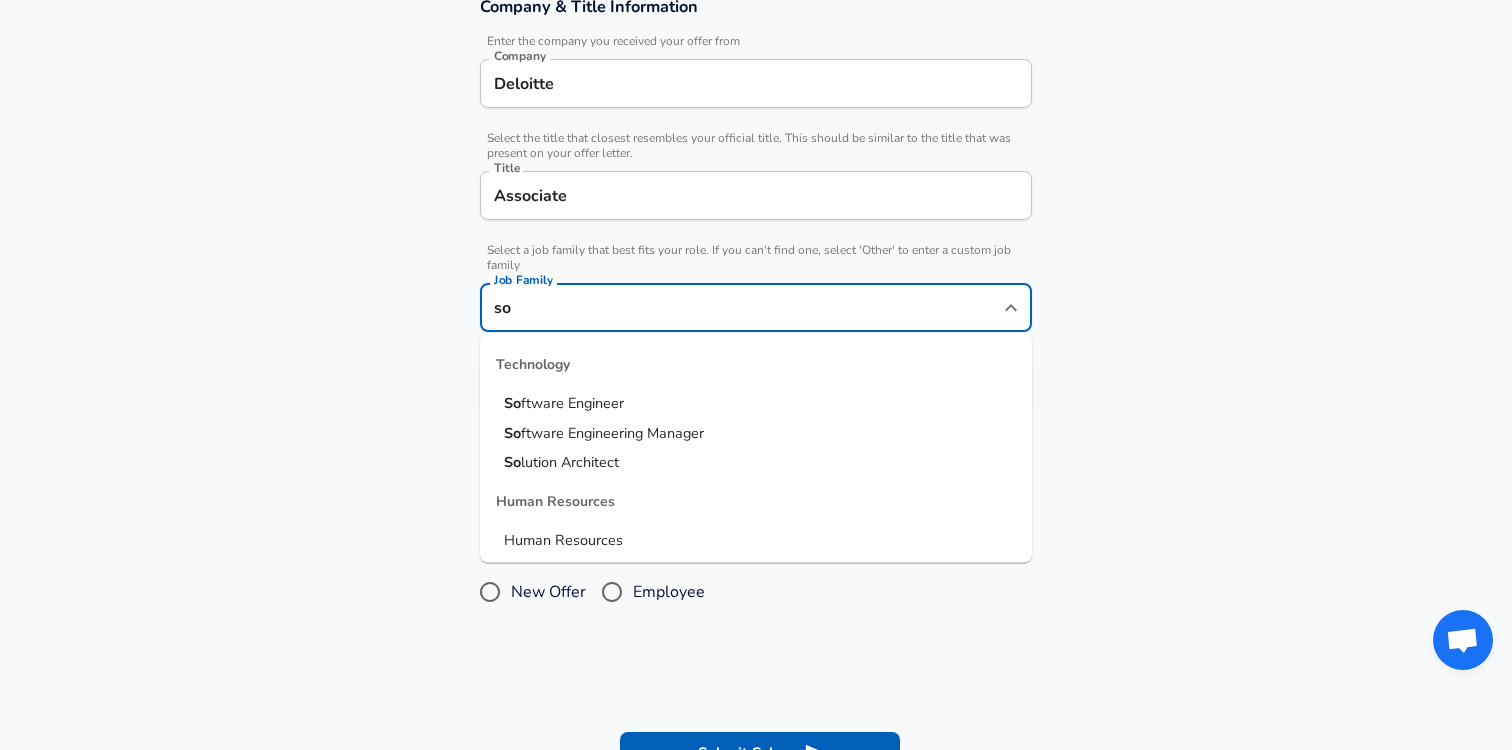click on "So lution Architect" at bounding box center (756, 463) 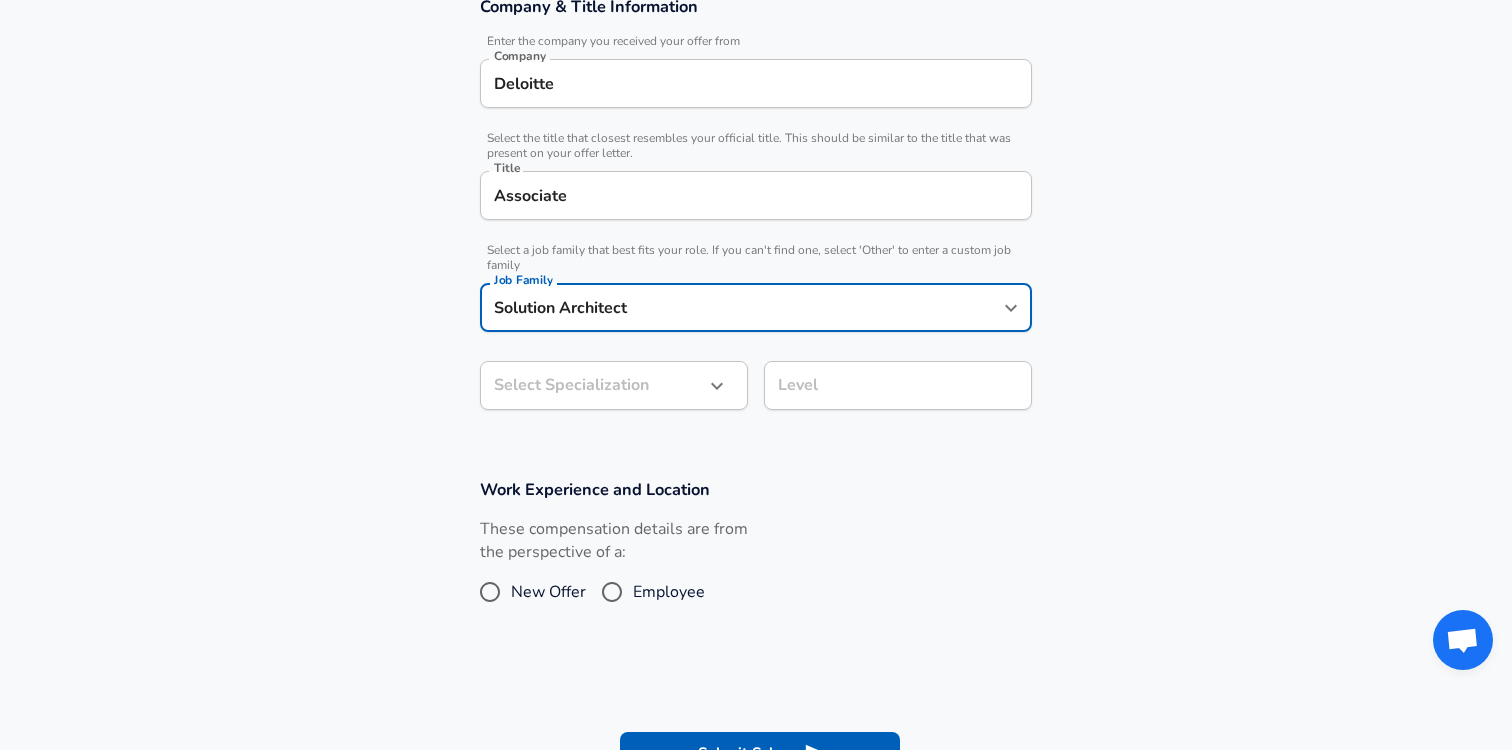 type on "Solution Architect" 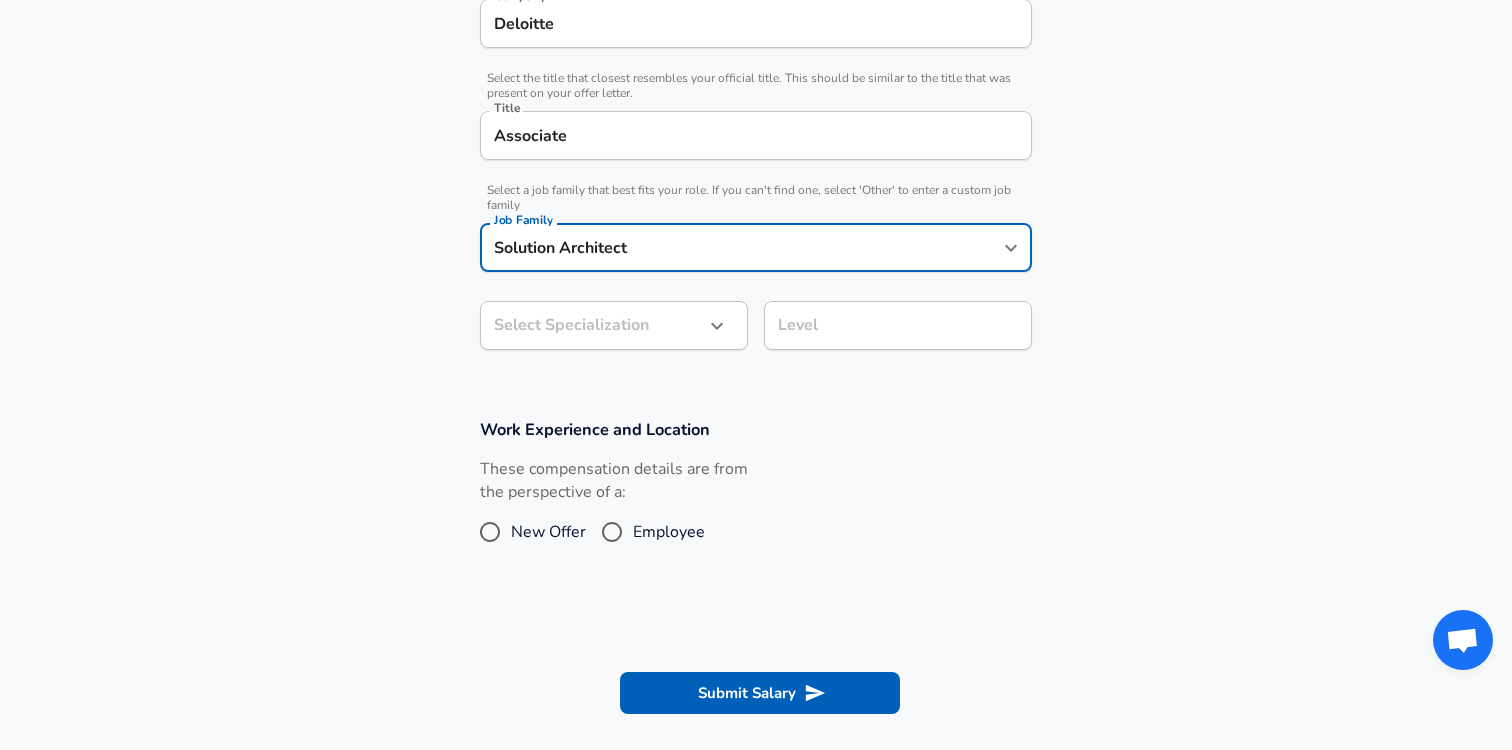 click on "Restart Add Your Salary Upload your offer letter   to verify your submission Enhance Privacy and Anonymity No Automatically hides specific fields until there are enough submissions to safely display the full details.   More Details Based on your submission and the data points that we have already collected, we will automatically hide and anonymize specific fields if there aren't enough data points to remain sufficiently anonymous. Company & Title Information   Enter the company you received your offer from Company Deloitte Company   Select the title that closest resembles your official title. This should be similar to the title that was present on your offer letter. Title Associate Title   Select a job family that best fits your role. If you can't find one, select 'Other' to enter a custom job family Job Family Solution Architect Job Family Select Specialization ​ Select Specialization Level Level Work Experience and Location These compensation details are from the perspective of a: New Offer Employee" at bounding box center [756, -69] 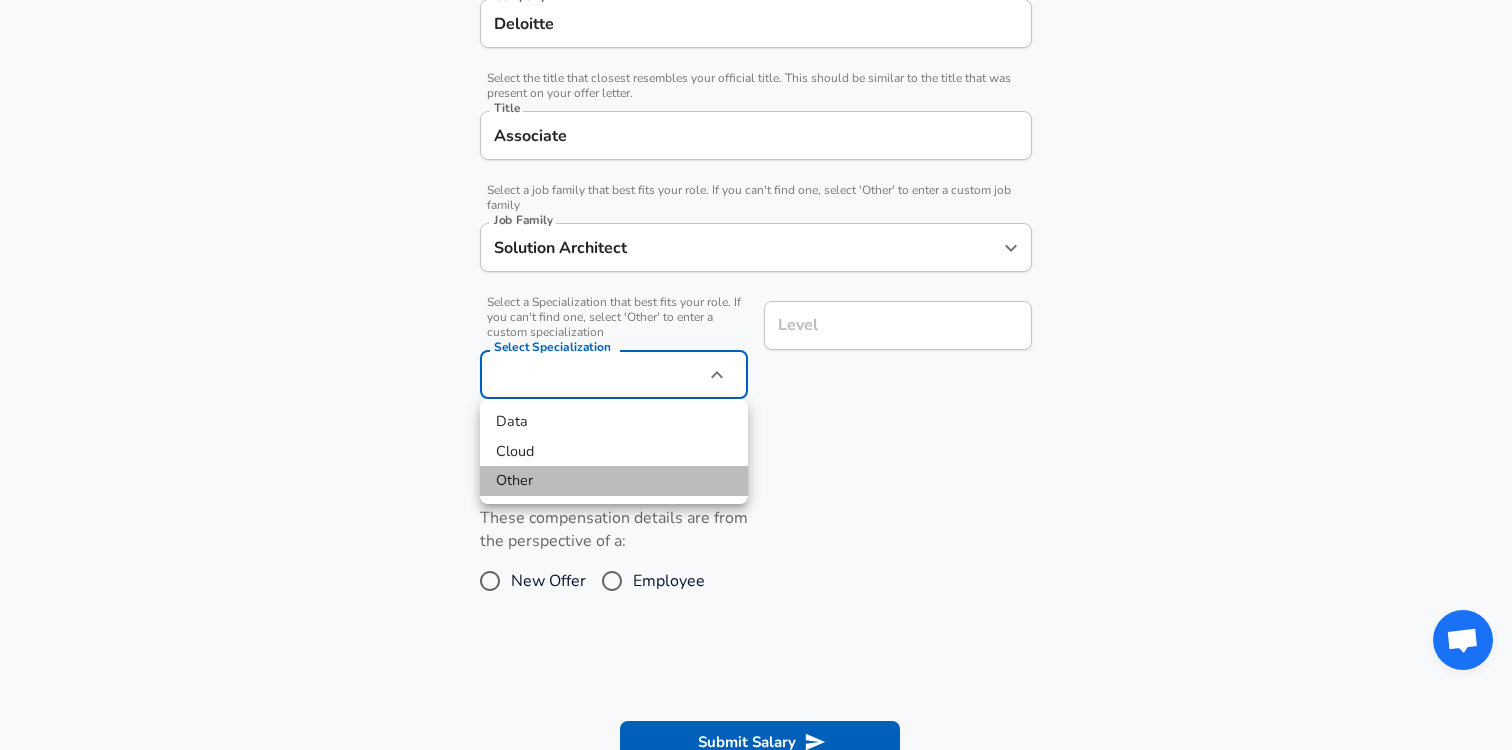 click on "Other" at bounding box center [614, 481] 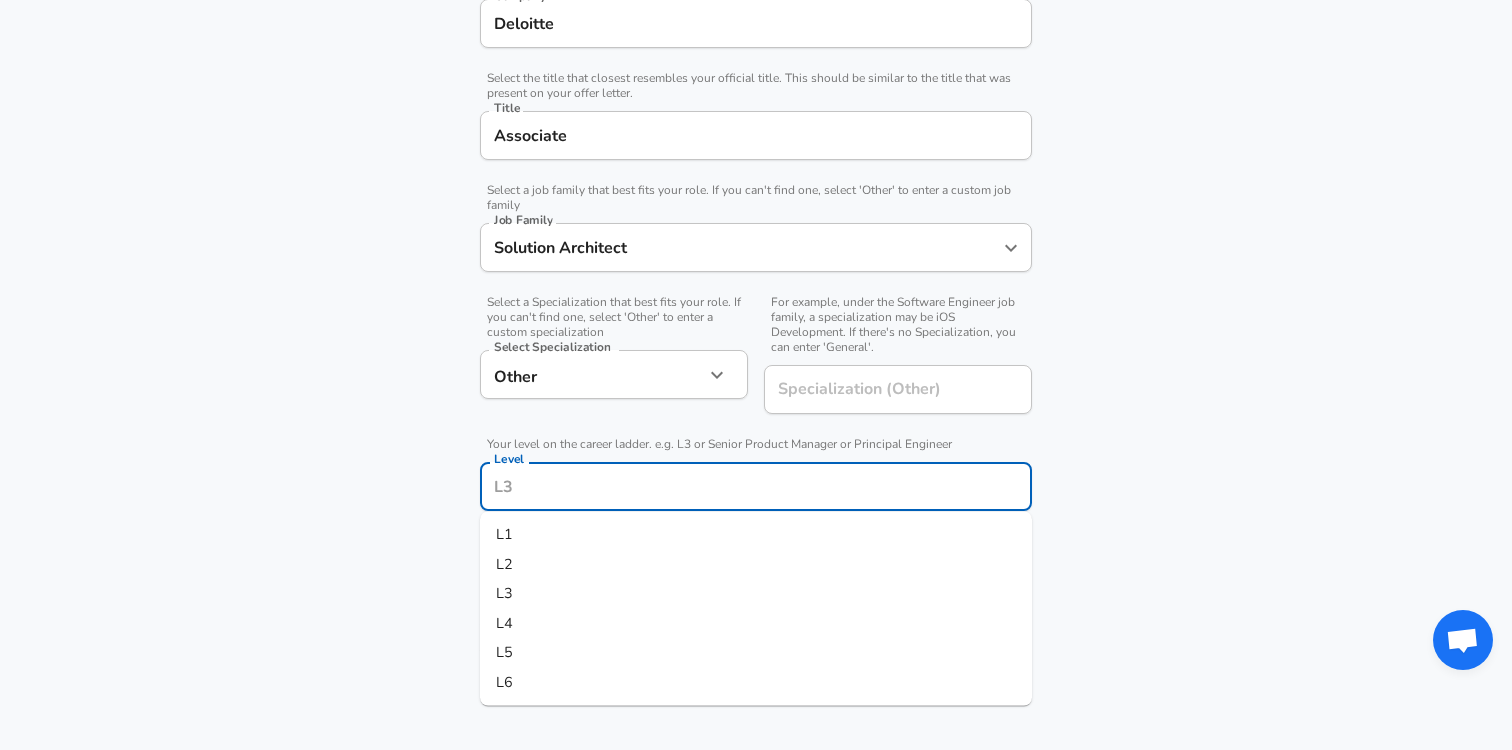 click on "Level" at bounding box center [756, 486] 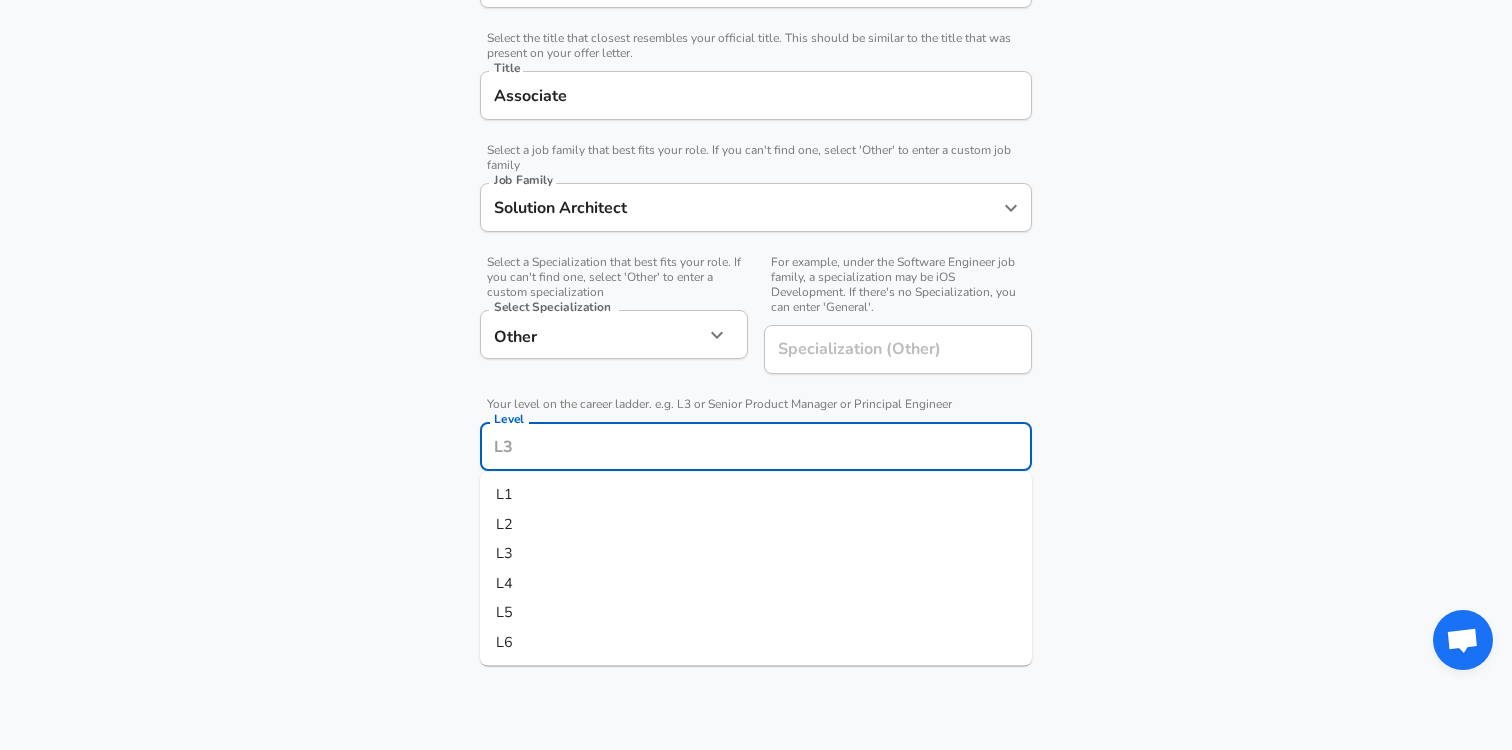click on "Restart Add Your Salary Upload your offer letter   to verify your submission Enhance Privacy and Anonymity No Automatically hides specific fields until there are enough submissions to safely display the full details.   More Details Based on your submission and the data points that we have already collected, we will automatically hide and anonymize specific fields if there aren't enough data points to remain sufficiently anonymous. Company & Title Information   Enter the company you received your offer from Company Deloitte Company   Select the title that closest resembles your official title. This should be similar to the title that was present on your offer letter. Title Associate Title   Select a job family that best fits your role. If you can't find one, select 'Other' to enter a custom job family Job Family Solution Architect Job Family   Select a Specialization that best fits your role. If you can't find one, select 'Other' to enter a custom specialization Select Specialization Other Other     Level L1" at bounding box center [756, -109] 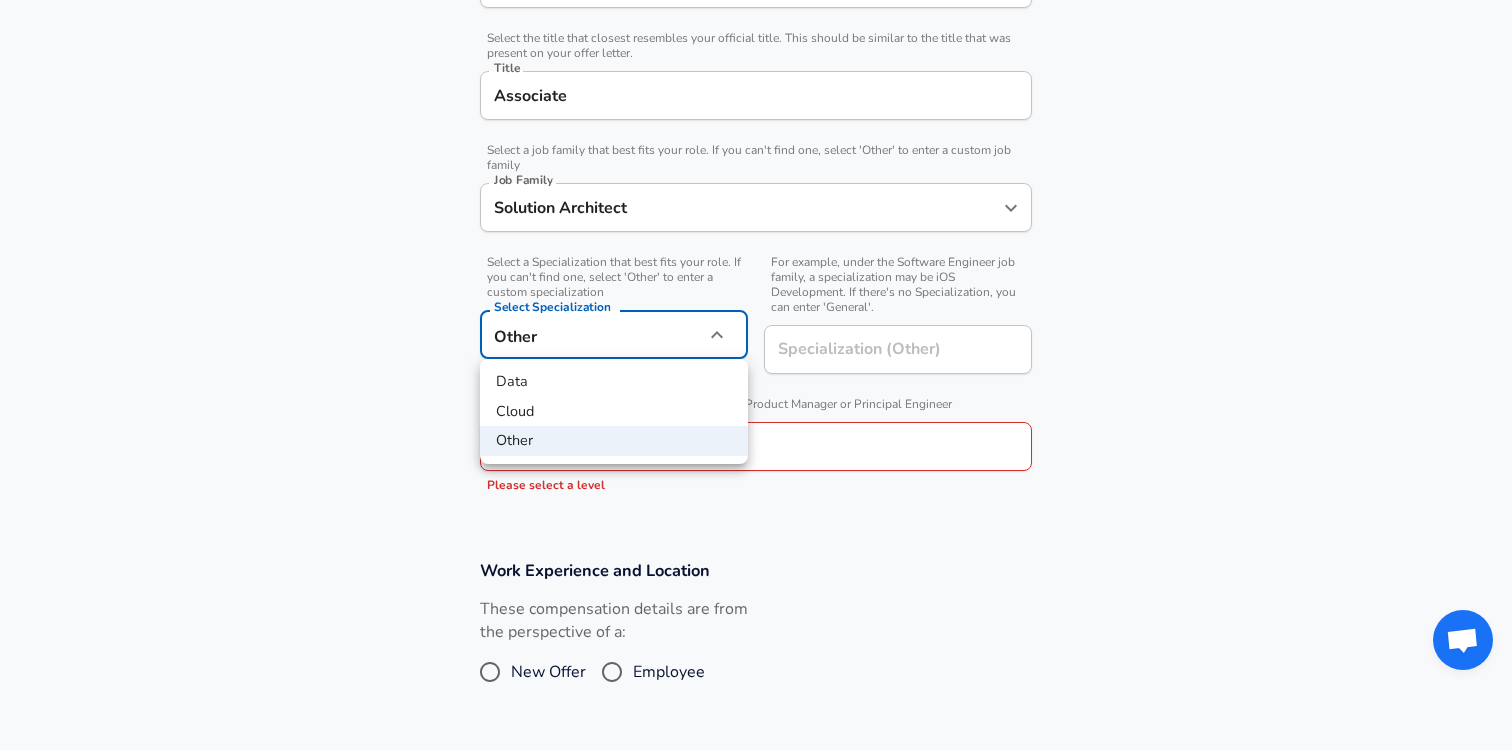 click at bounding box center [756, 375] 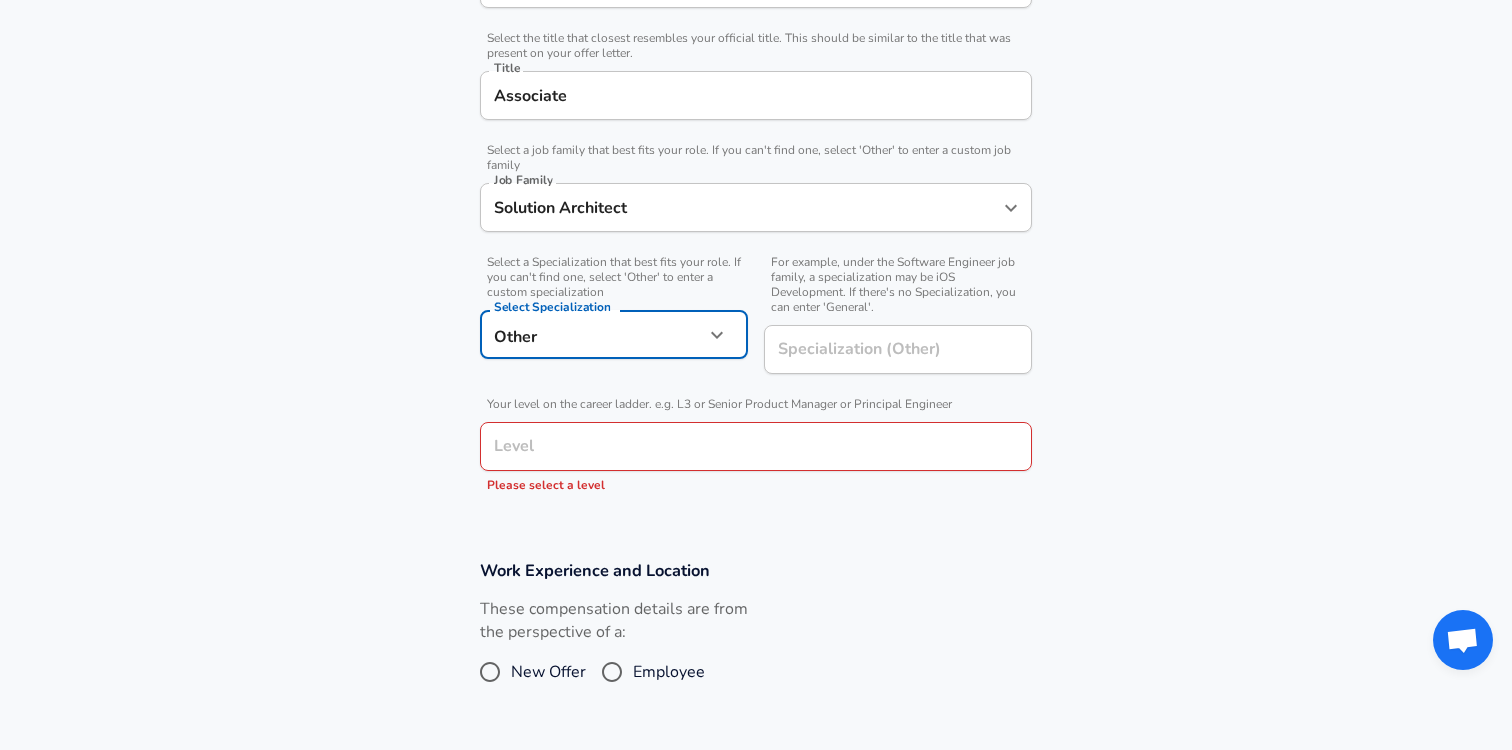 click on "Level" at bounding box center (756, 446) 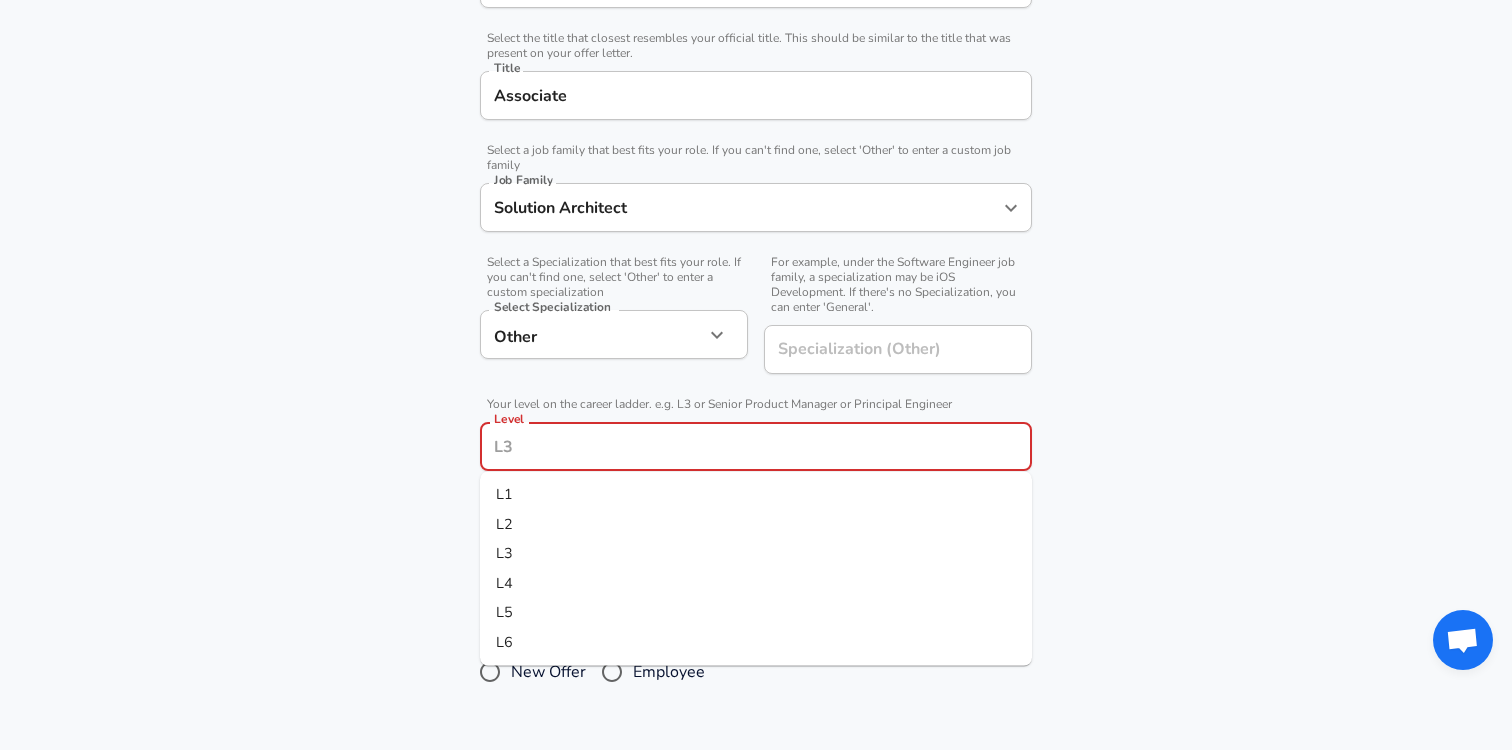 click on "L1" at bounding box center (756, 495) 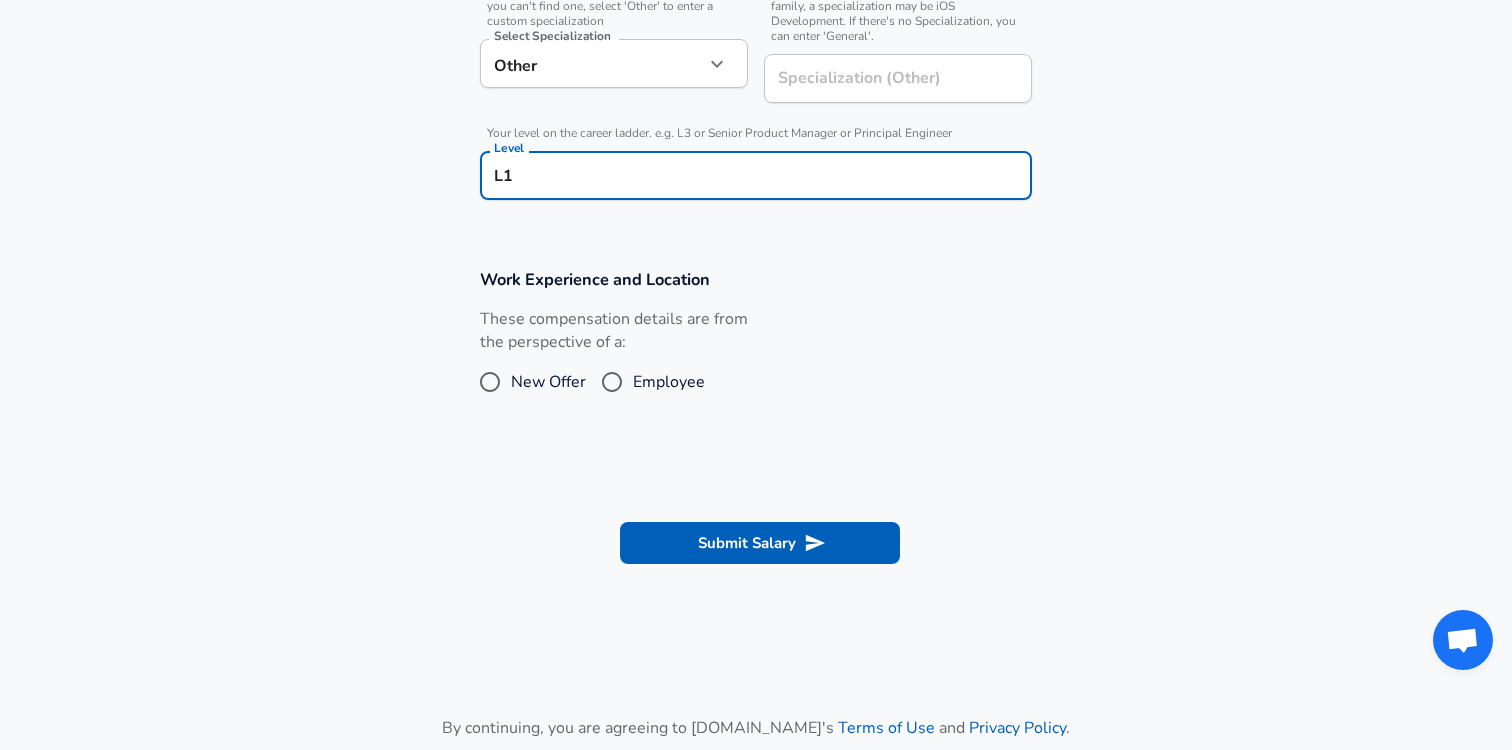 scroll, scrollTop: 777, scrollLeft: 0, axis: vertical 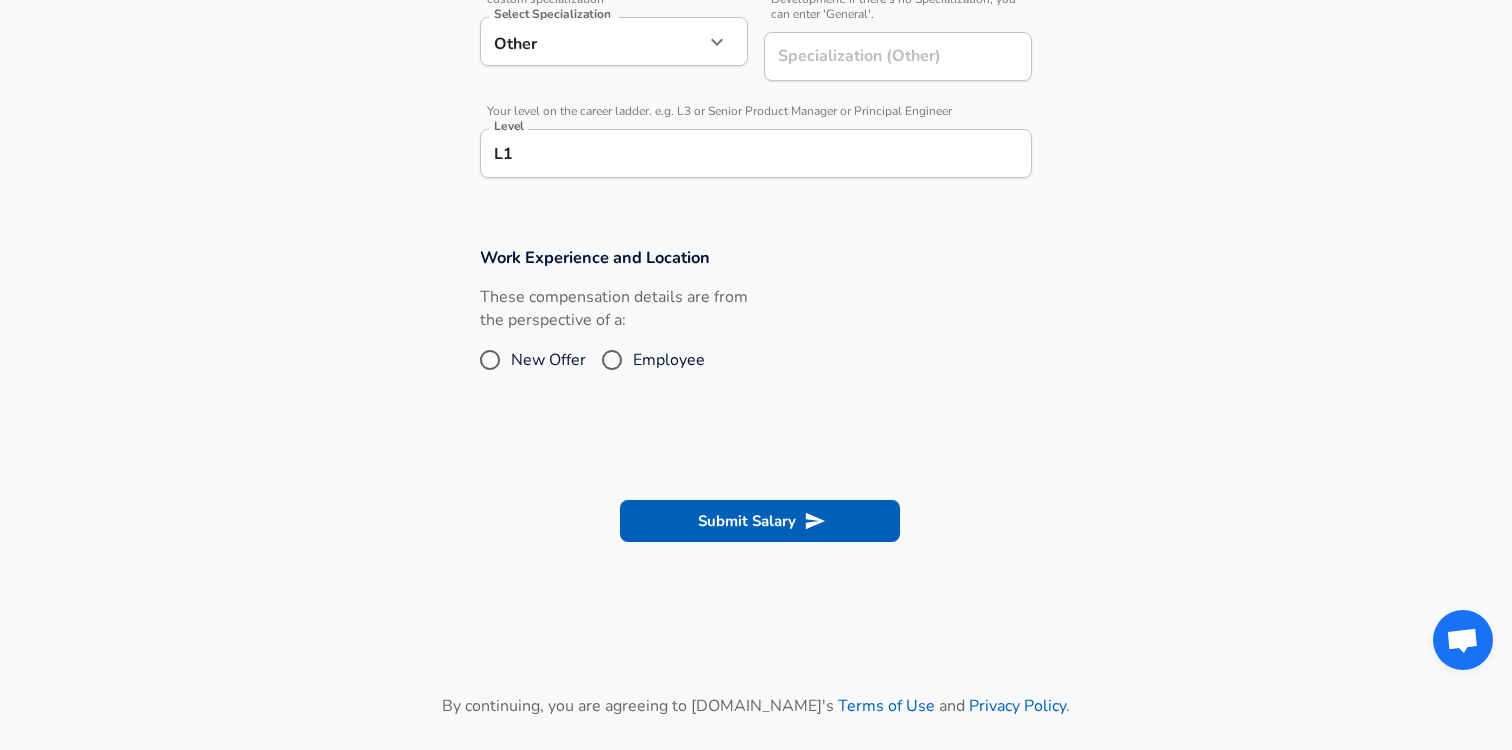click on "Employee" at bounding box center [669, 360] 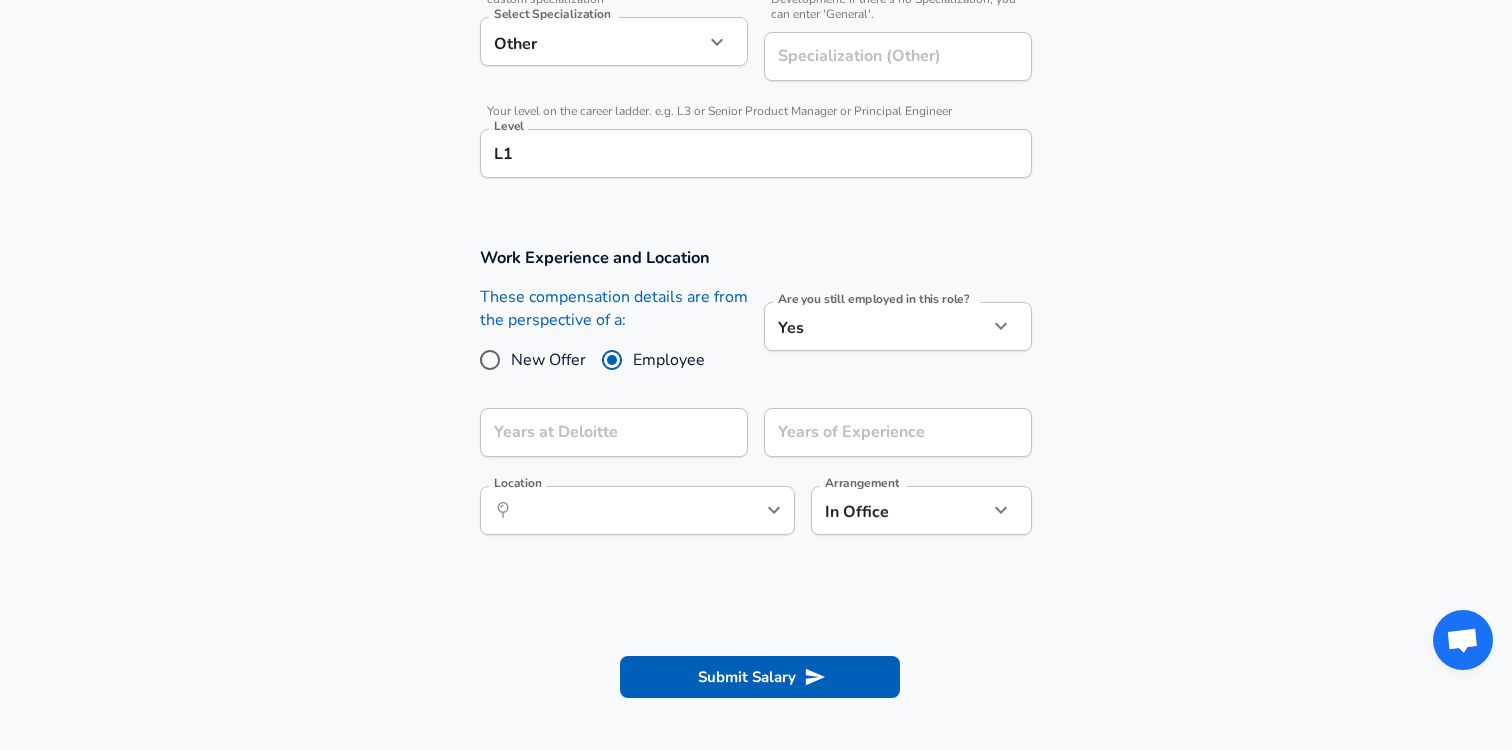 click 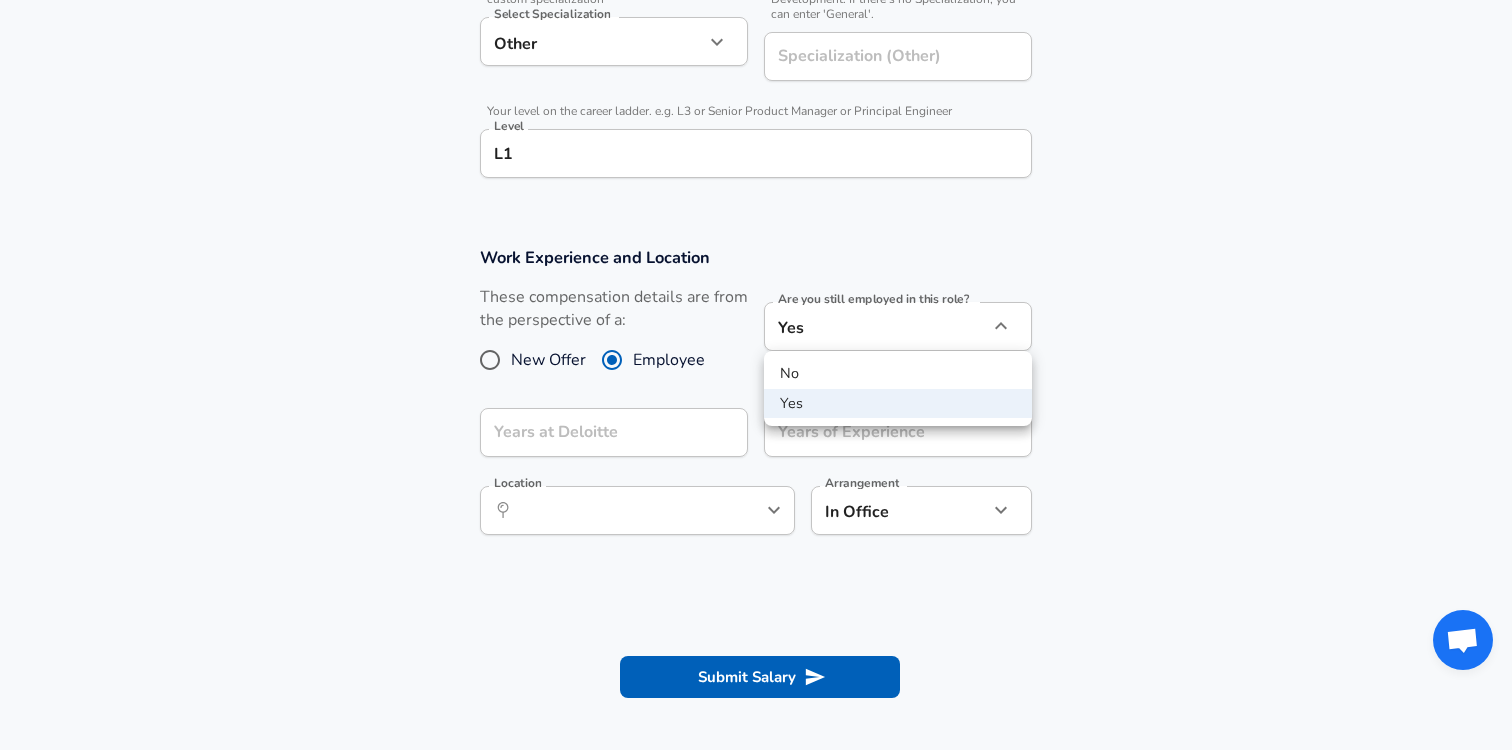 click at bounding box center (756, 375) 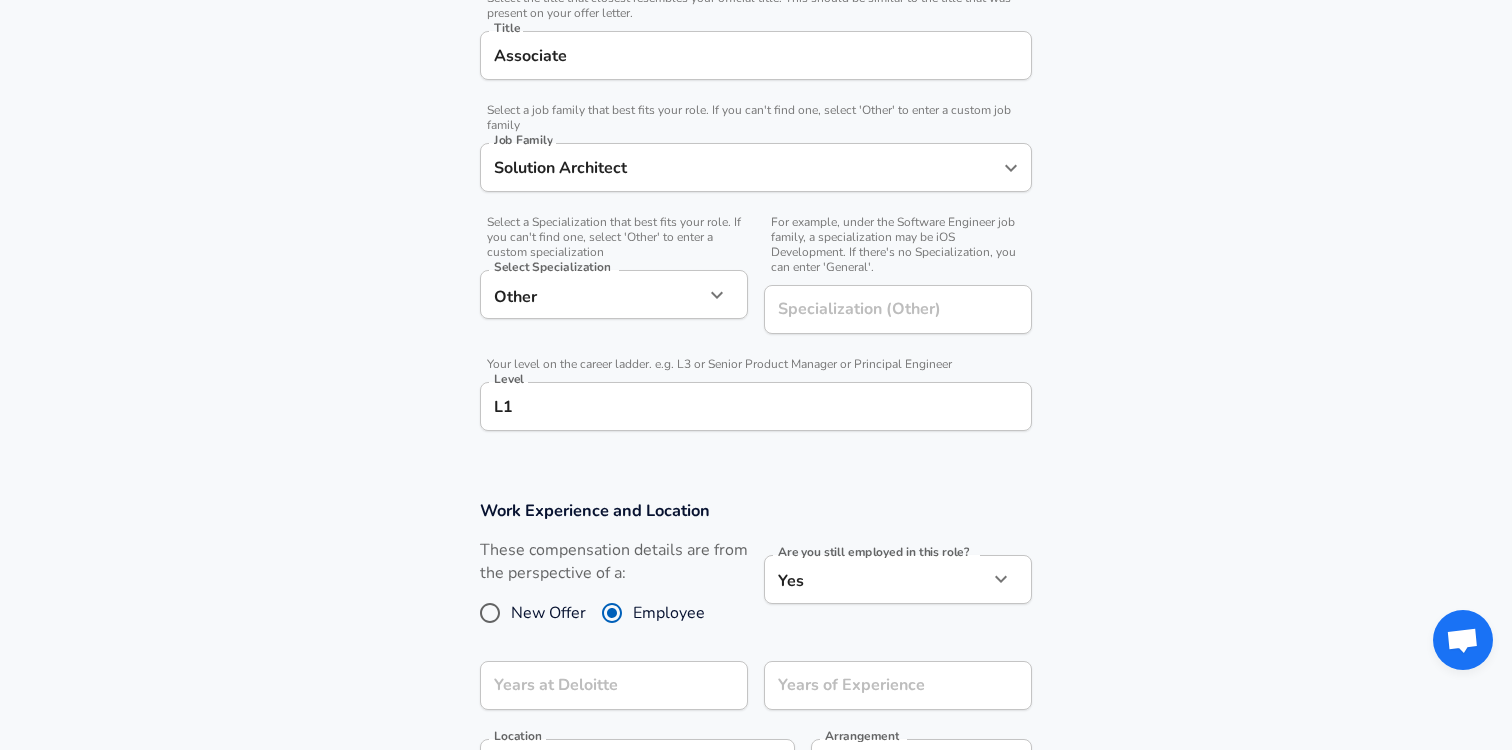 scroll, scrollTop: 508, scrollLeft: 0, axis: vertical 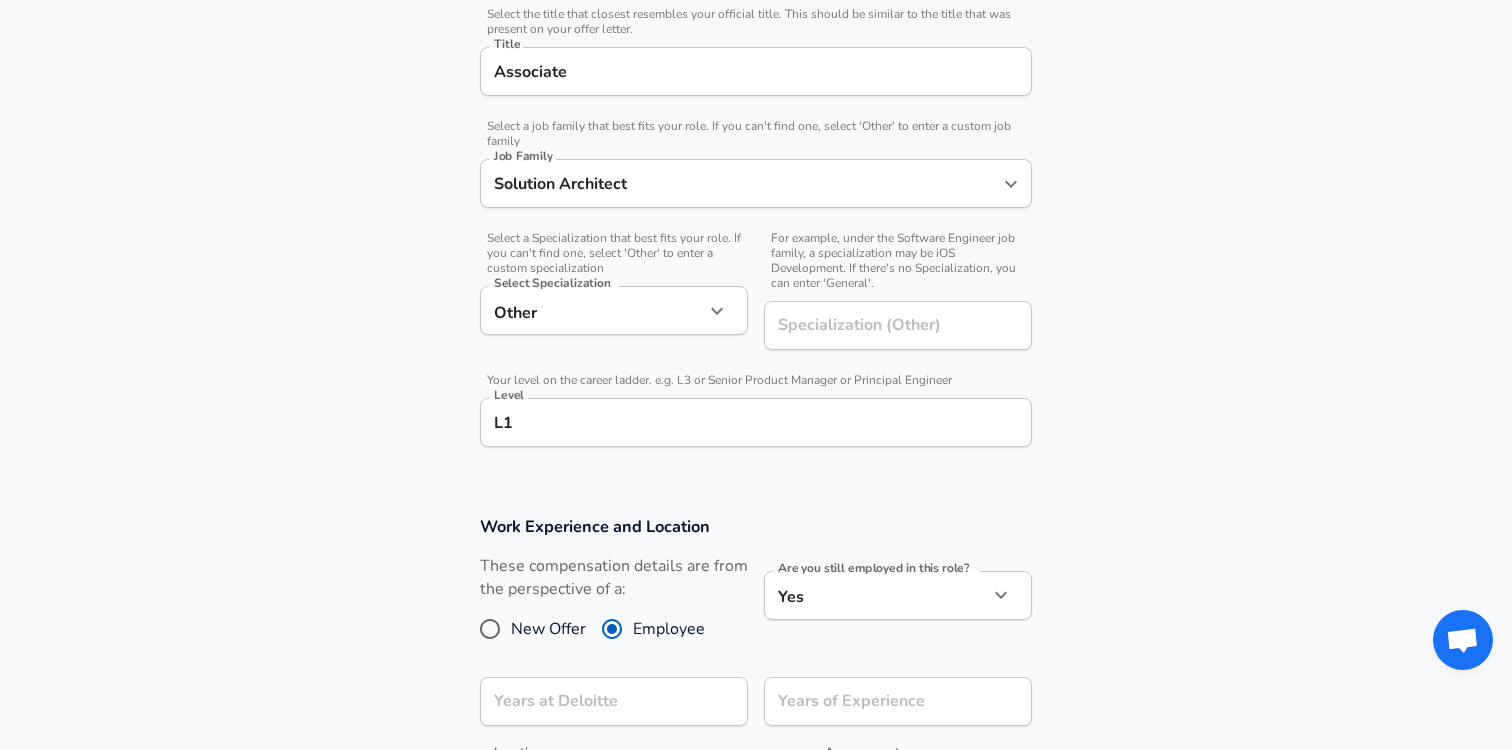 click on "Solution Architect" at bounding box center [741, 183] 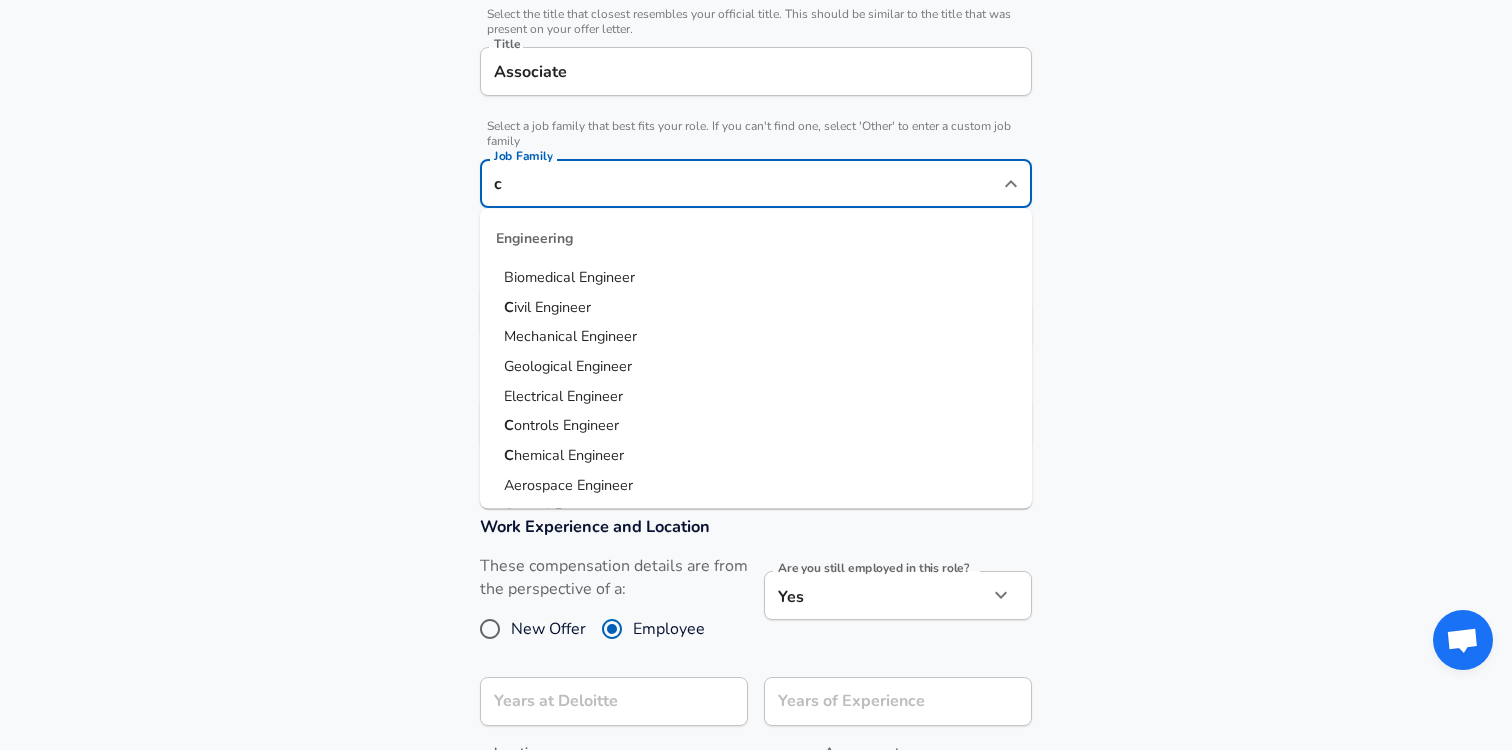 scroll, scrollTop: 0, scrollLeft: 0, axis: both 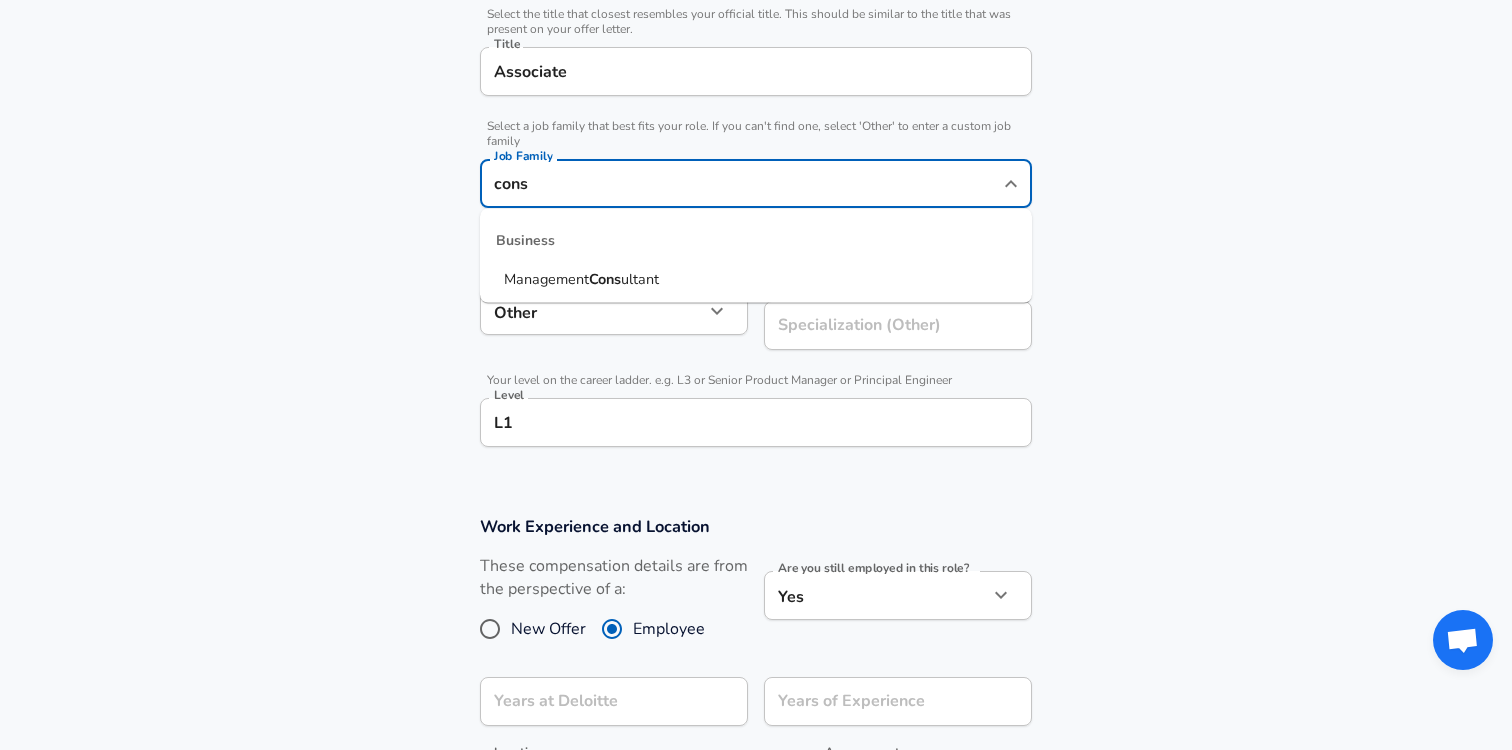 click on "Management  Cons ultant" at bounding box center (756, 280) 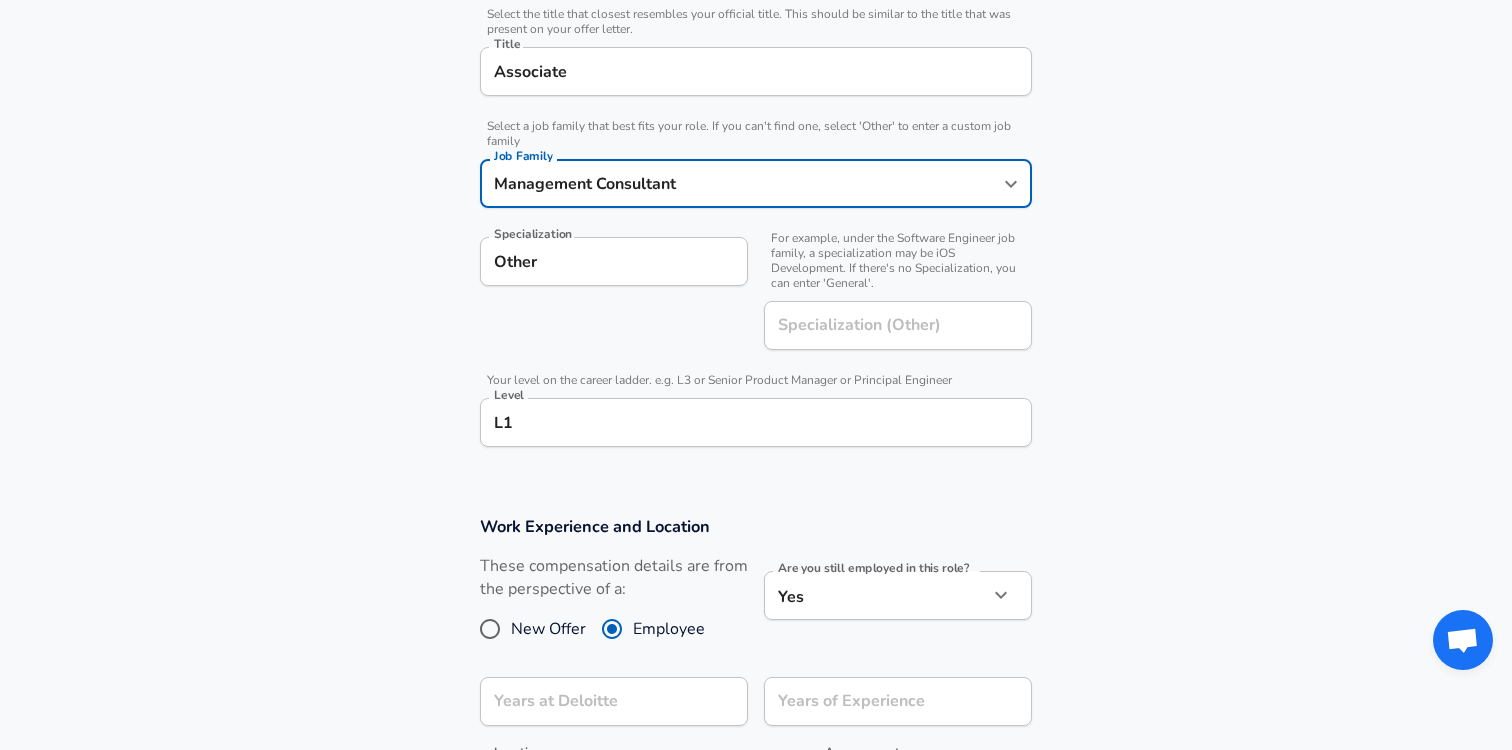 type on "Management Consultant" 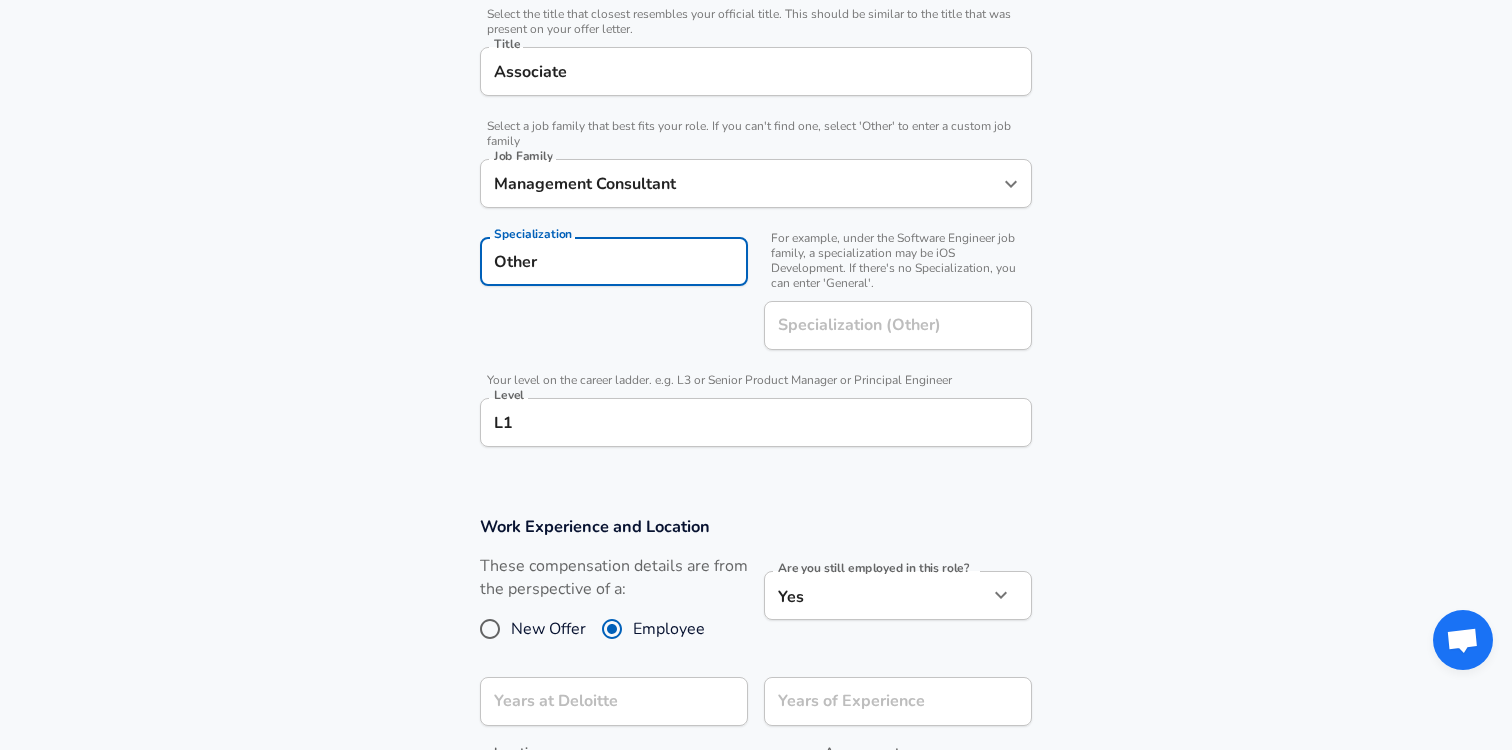 click on "Other" at bounding box center [614, 261] 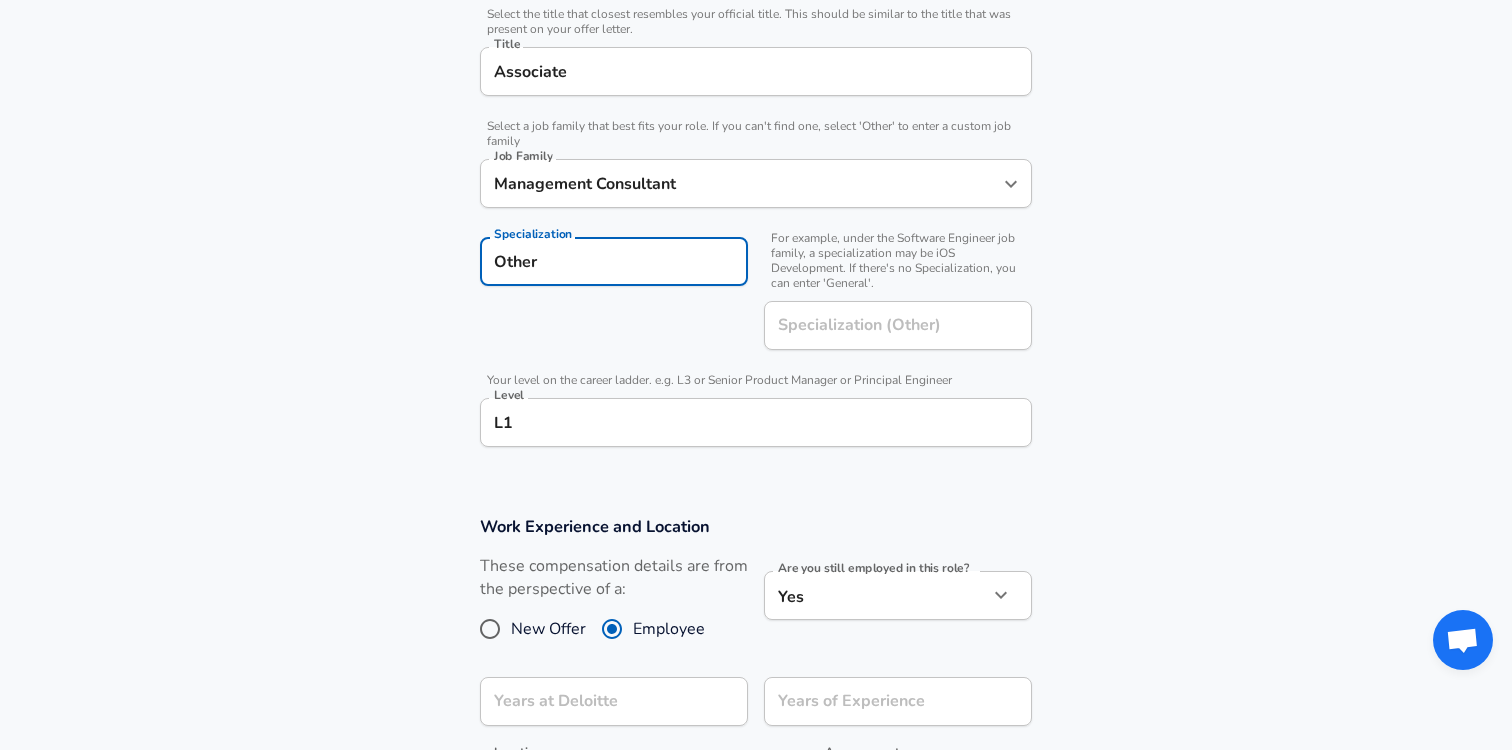 click on "L1" at bounding box center [756, 422] 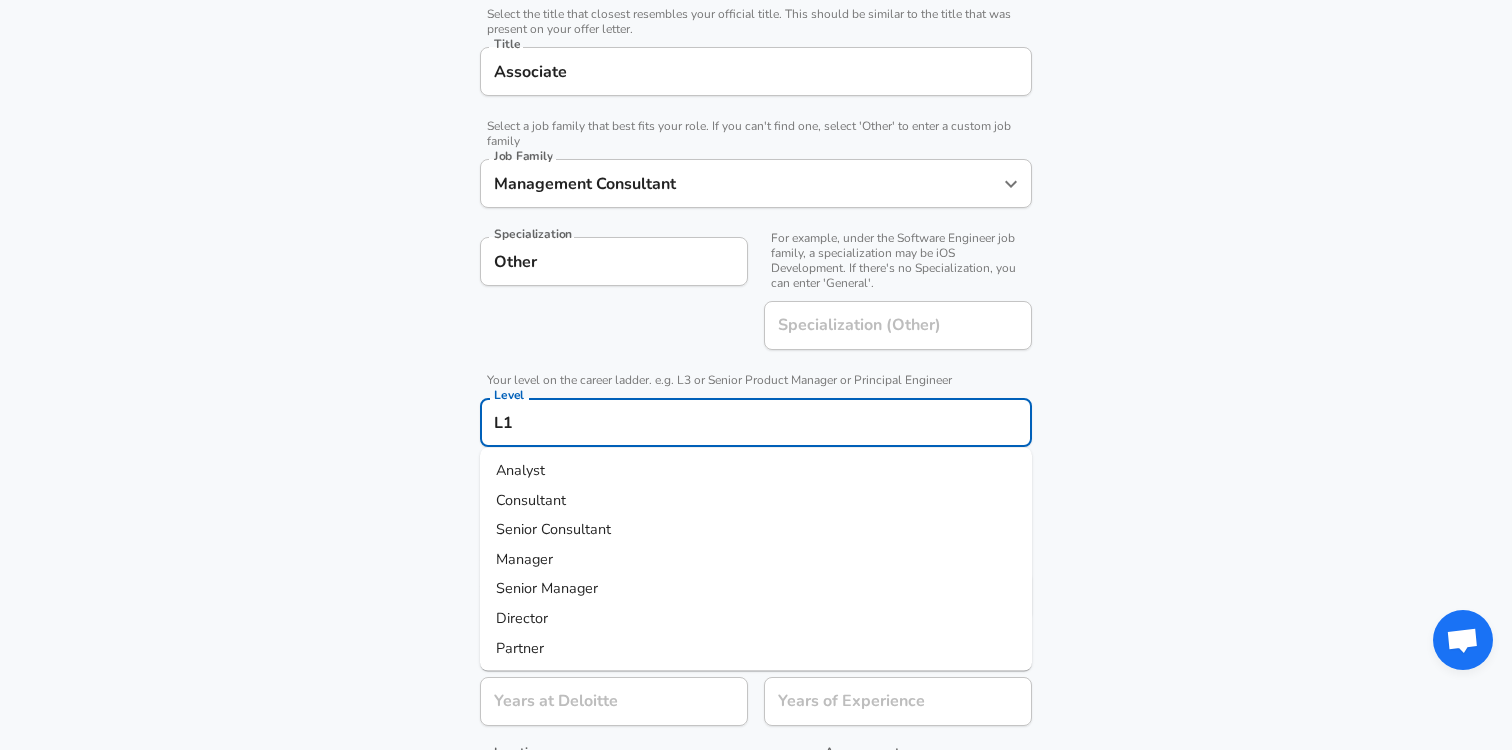 click on "Other" at bounding box center (614, 261) 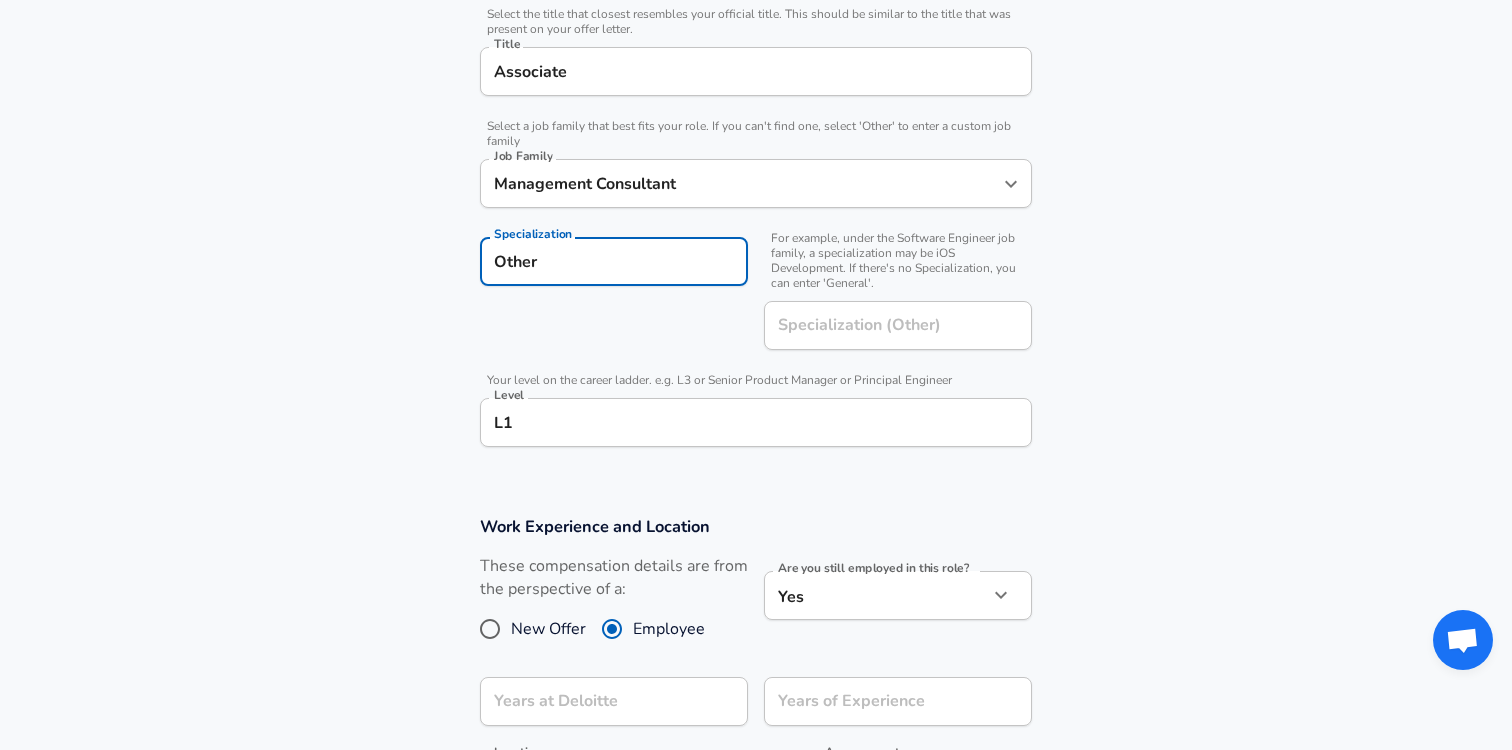 click on "Other" at bounding box center [614, 261] 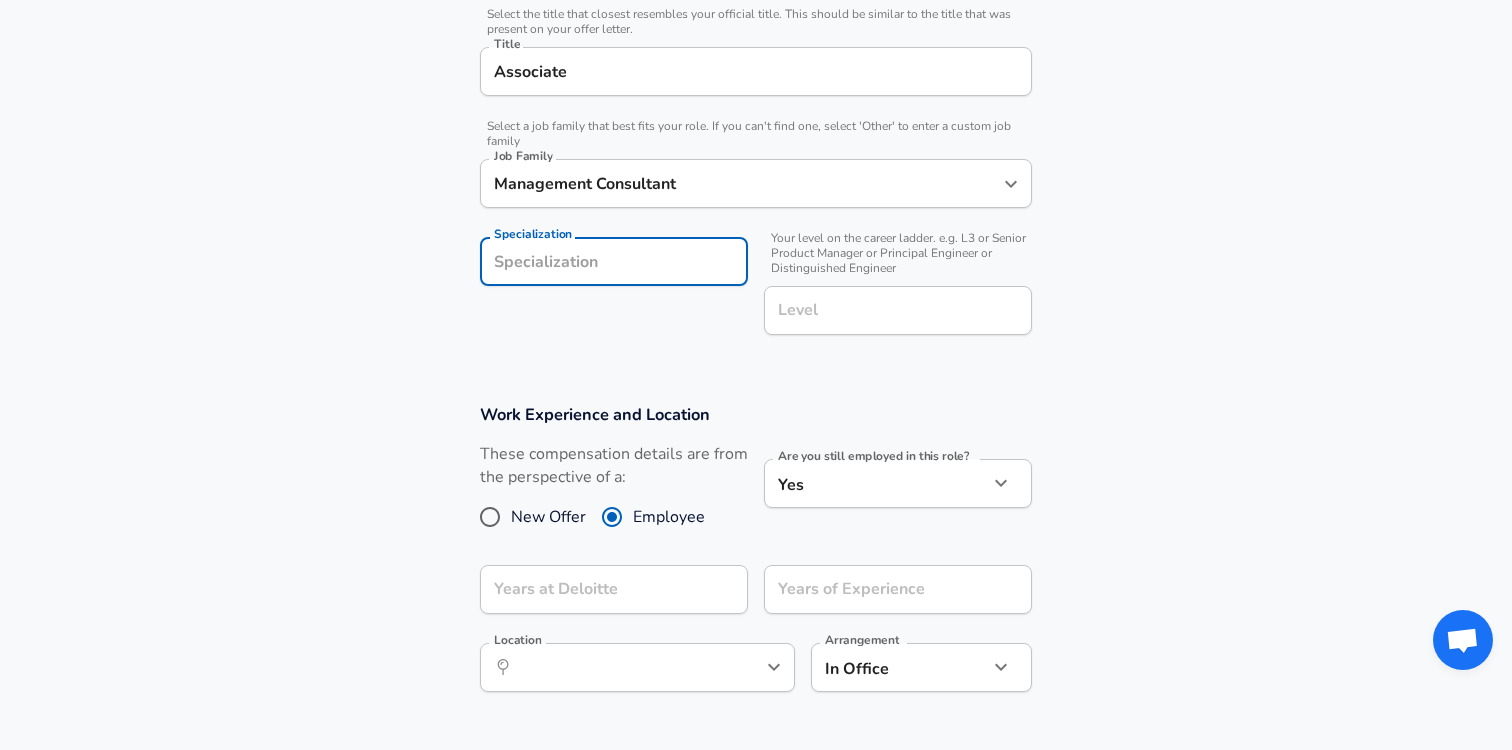 type 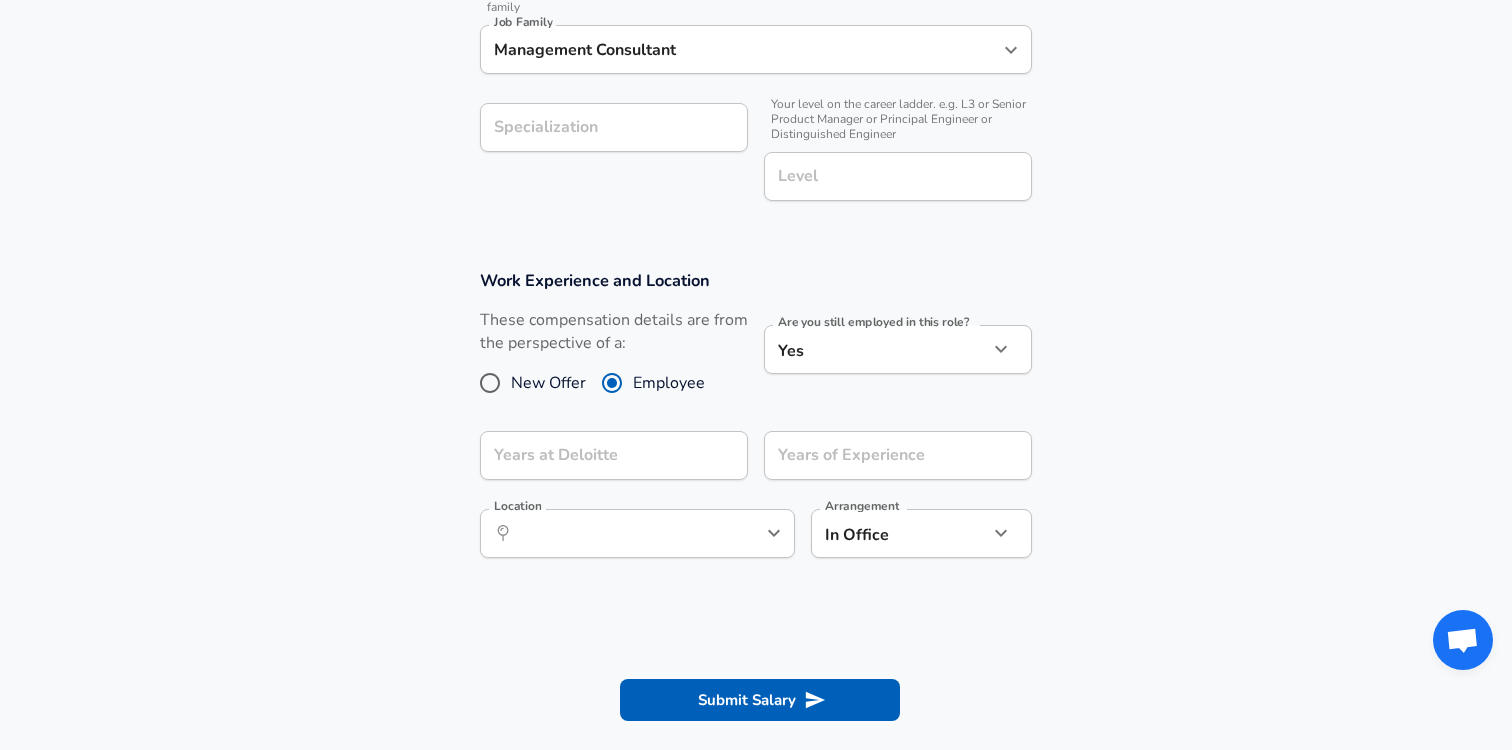 scroll, scrollTop: 649, scrollLeft: 0, axis: vertical 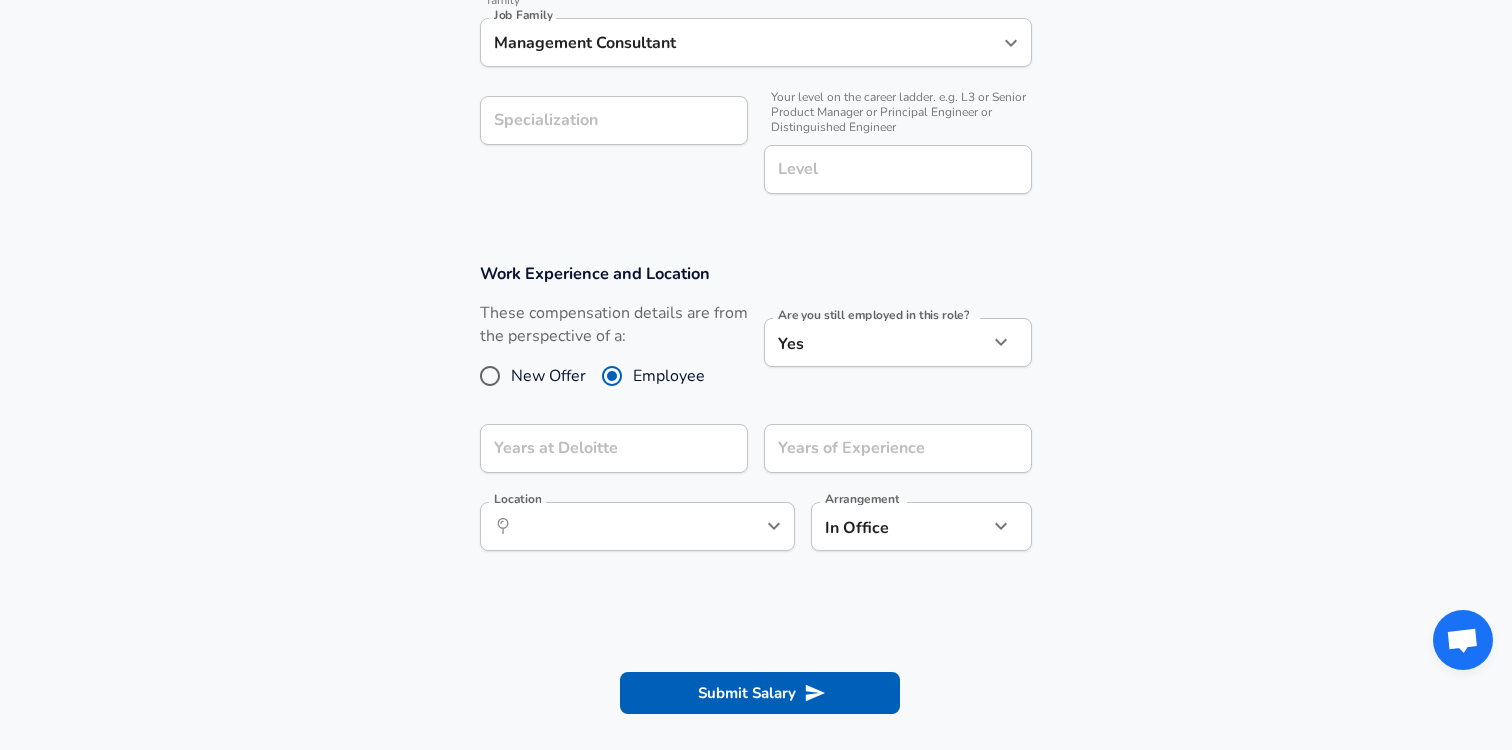 click on "Restart Add Your Salary Upload your offer letter   to verify your submission Enhance Privacy and Anonymity No Automatically hides specific fields until there are enough submissions to safely display the full details.   More Details Based on your submission and the data points that we have already collected, we will automatically hide and anonymize specific fields if there aren't enough data points to remain sufficiently anonymous. Company & Title Information   Enter the company you received your offer from Company Deloitte Company   Select the title that closest resembles your official title. This should be similar to the title that was present on your offer letter. Title Associate Title   Select a job family that best fits your role. If you can't find one, select 'Other' to enter a custom job family Job Family Management Consultant Job Family Specialization Specialization   Your level on the career ladder. e.g. L3 or Senior Product Manager or Principal Engineer or Distinguished Engineer Level Level New Offer" at bounding box center [756, -274] 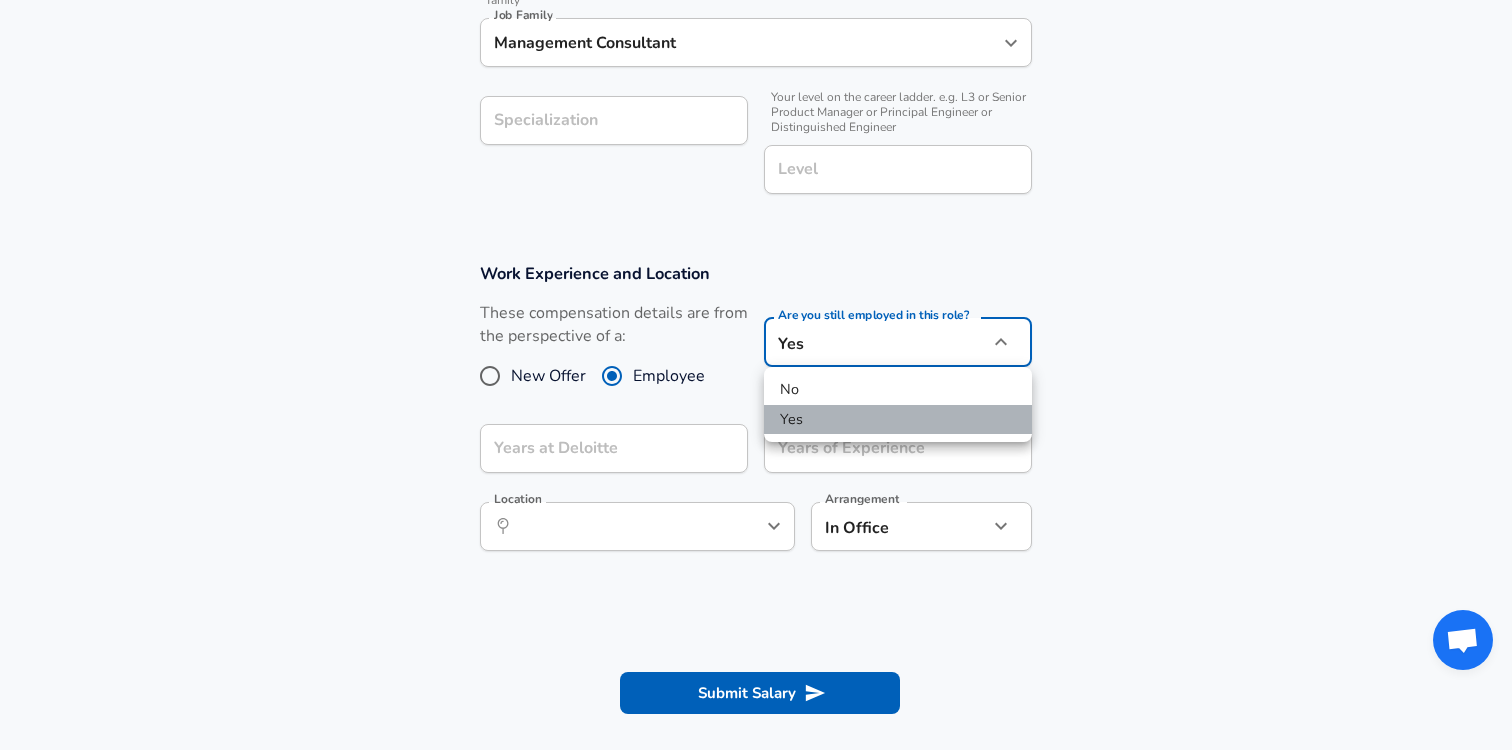 click on "Yes" at bounding box center (898, 420) 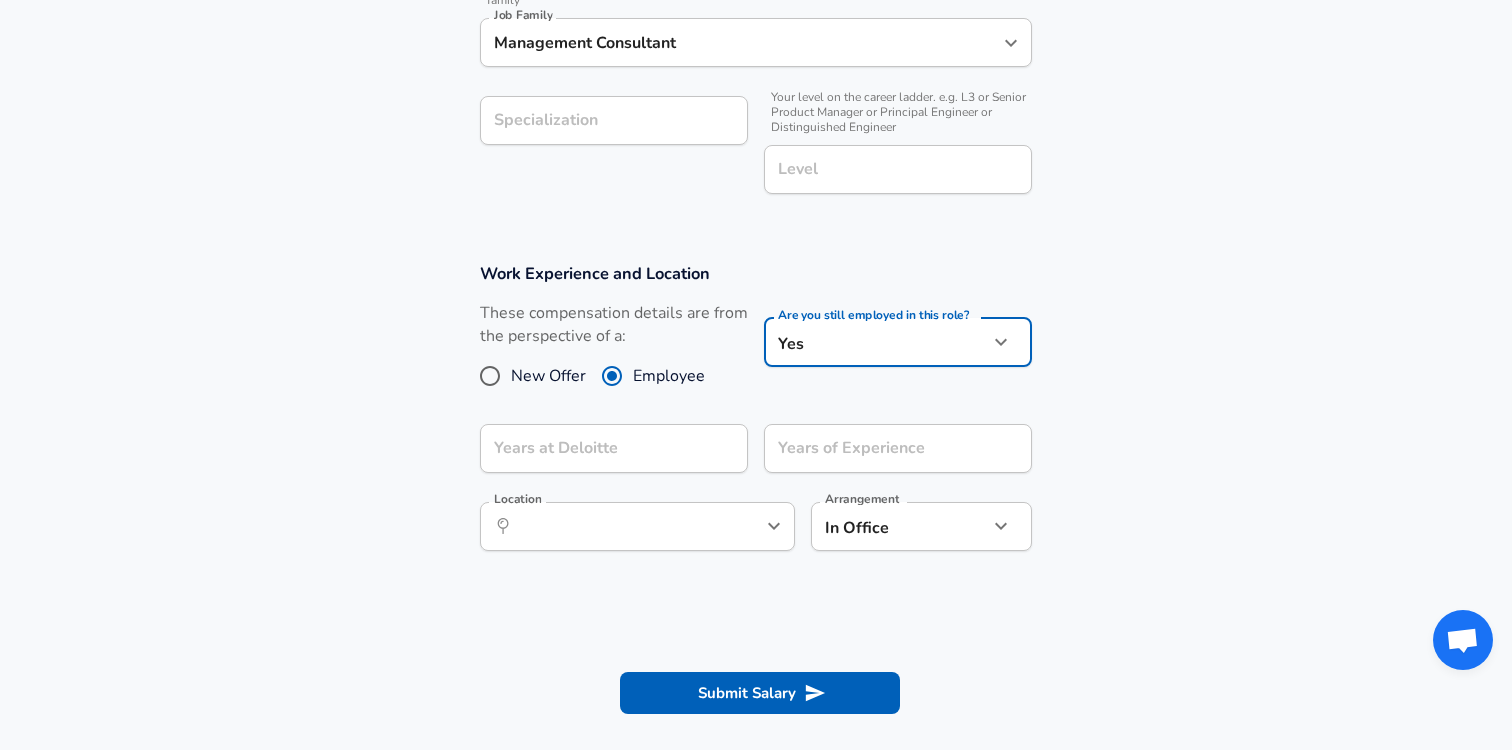 click on "Restart Add Your Salary Upload your offer letter   to verify your submission Enhance Privacy and Anonymity No Automatically hides specific fields until there are enough submissions to safely display the full details.   More Details Based on your submission and the data points that we have already collected, we will automatically hide and anonymize specific fields if there aren't enough data points to remain sufficiently anonymous. Company & Title Information   Enter the company you received your offer from Company Deloitte Company   Select the title that closest resembles your official title. This should be similar to the title that was present on your offer letter. Title Associate Title   Select a job family that best fits your role. If you can't find one, select 'Other' to enter a custom job family Job Family Management Consultant Job Family Specialization Specialization   Your level on the career ladder. e.g. L3 or Senior Product Manager or Principal Engineer or Distinguished Engineer Level Level New Offer" at bounding box center [756, -274] 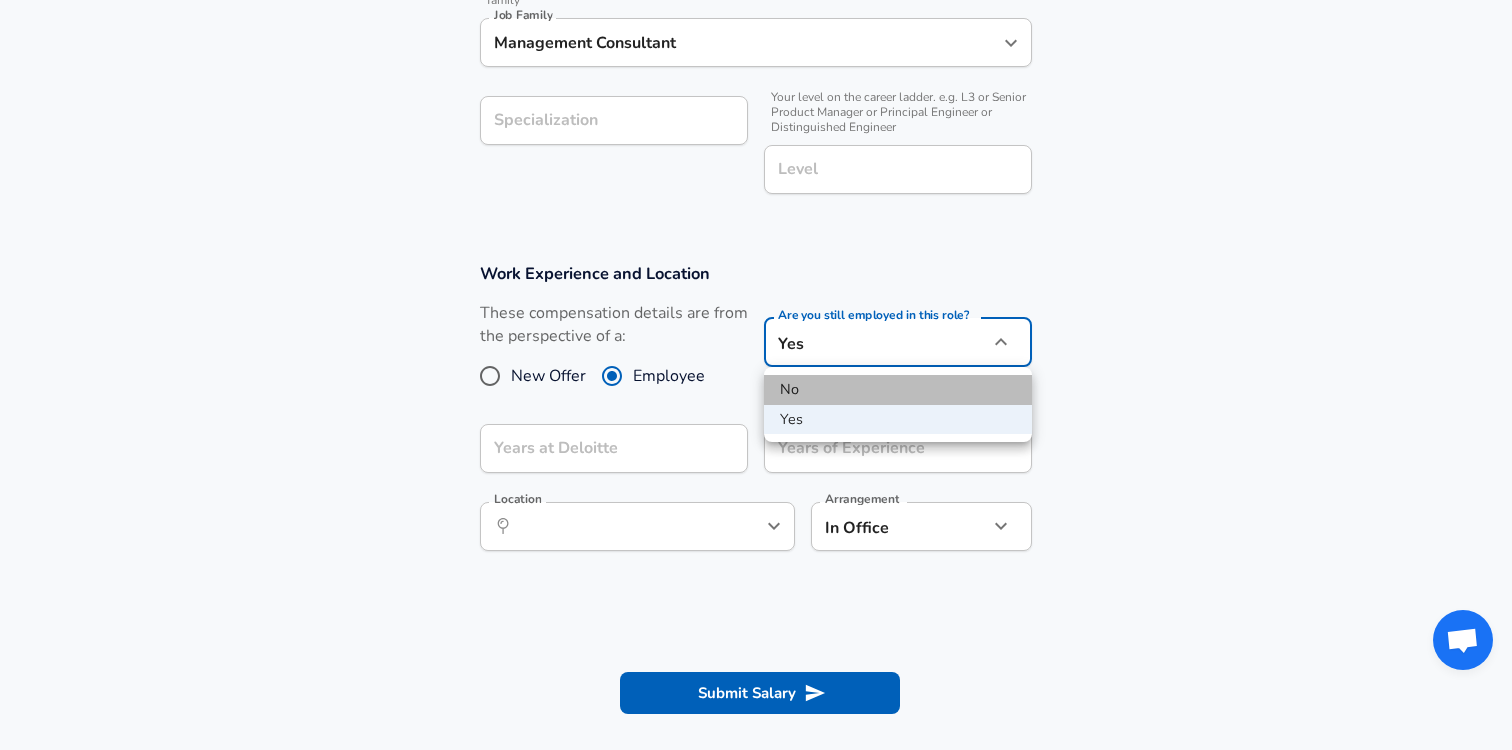 click on "No" at bounding box center (898, 390) 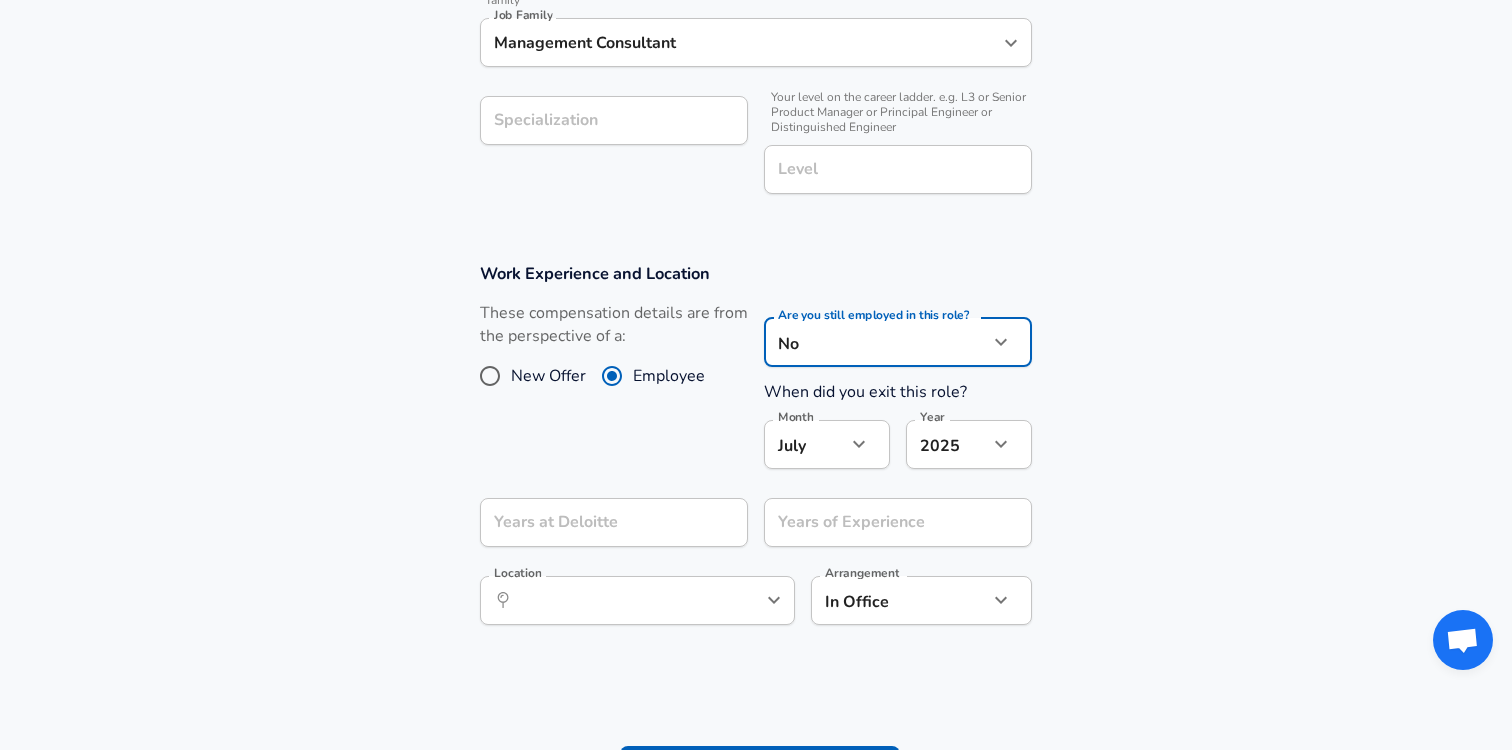 click on "Restart Add Your Salary Upload your offer letter   to verify your submission Enhance Privacy and Anonymity No Automatically hides specific fields until there are enough submissions to safely display the full details.   More Details Based on your submission and the data points that we have already collected, we will automatically hide and anonymize specific fields if there aren't enough data points to remain sufficiently anonymous. Company & Title Information   Enter the company you received your offer from Company Deloitte Company   Select the title that closest resembles your official title. This should be similar to the title that was present on your offer letter. Title Associate Title   Select a job family that best fits your role. If you can't find one, select 'Other' to enter a custom job family Job Family Management Consultant Job Family Specialization Specialization   Your level on the career ladder. e.g. L3 or Senior Product Manager or Principal Engineer or Distinguished Engineer Level Level New Offer" at bounding box center (756, -274) 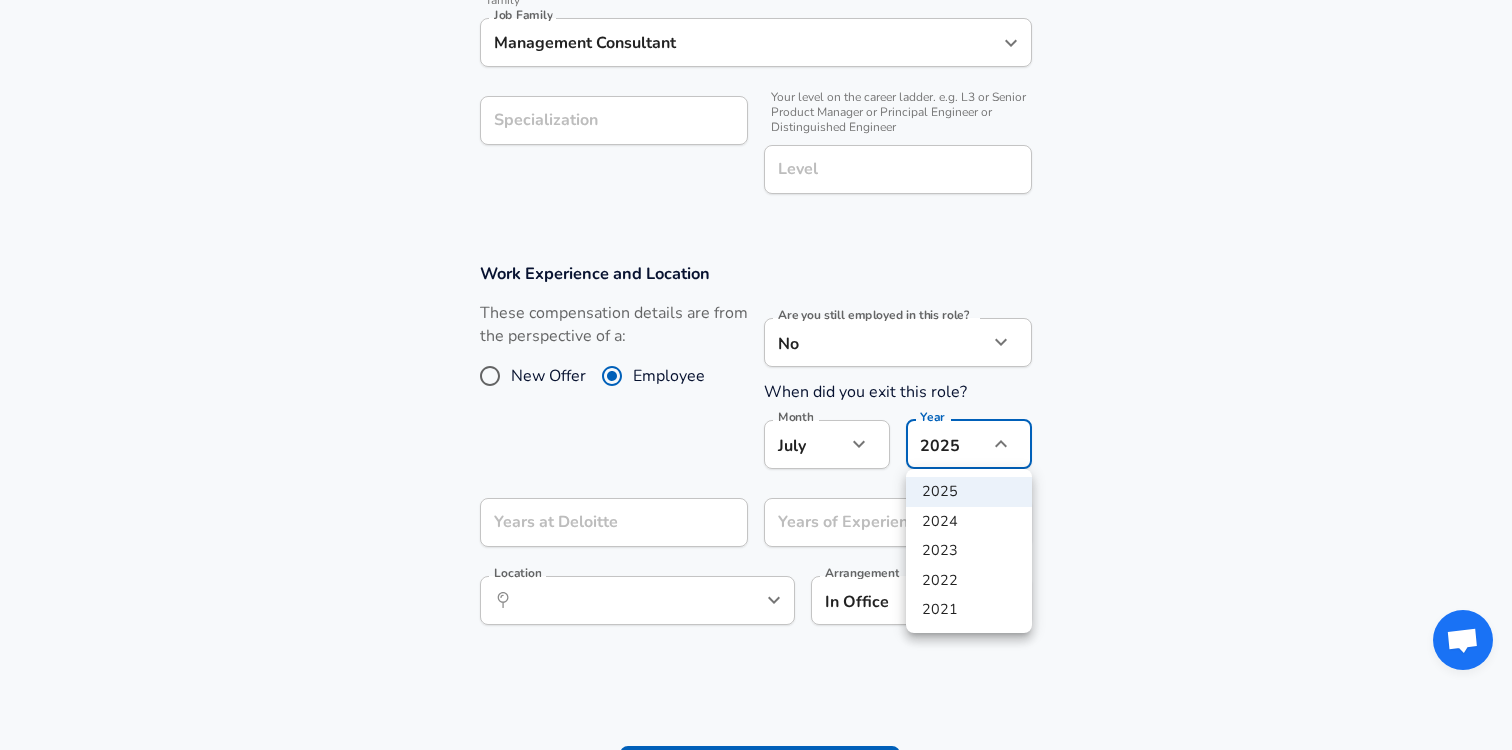 click on "2022" at bounding box center [969, 581] 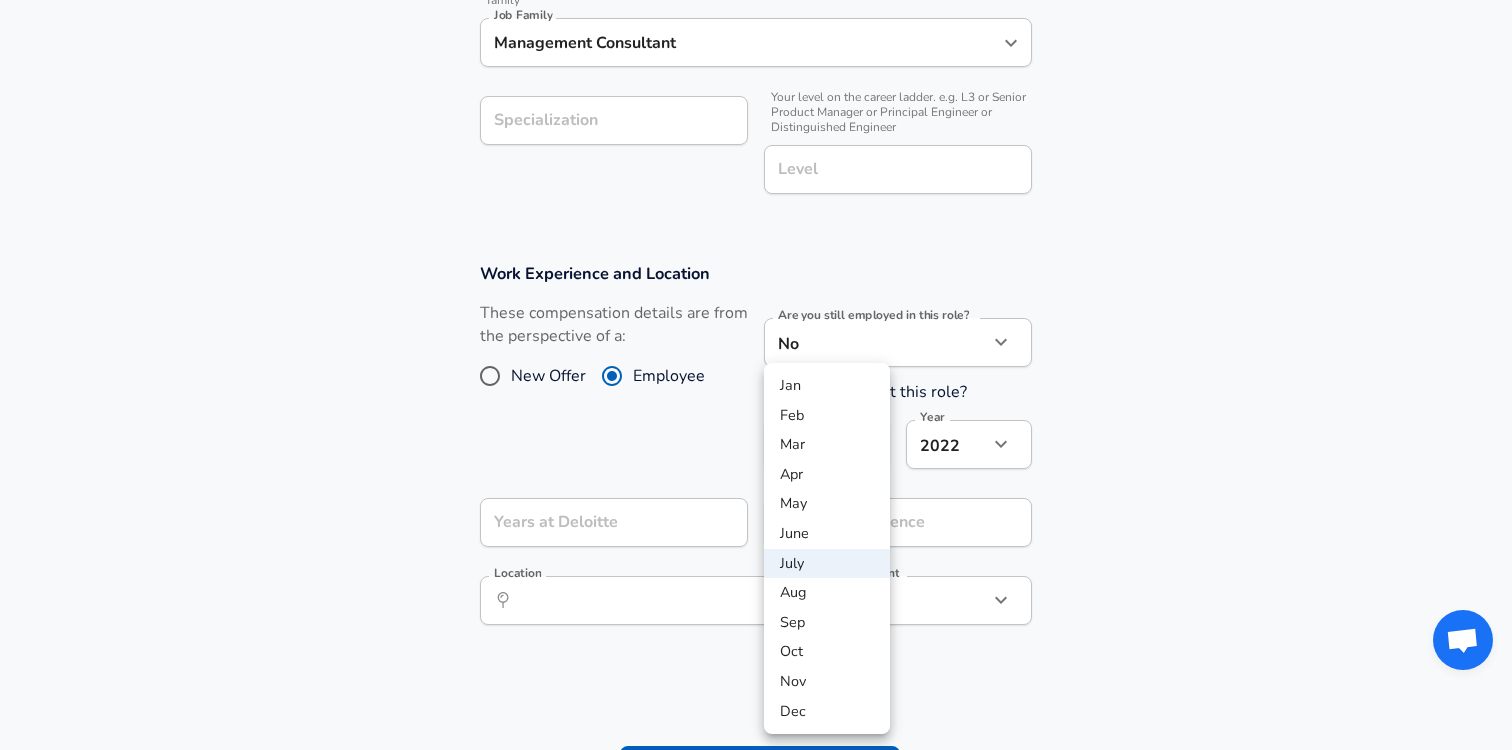 click on "Restart Add Your Salary Upload your offer letter   to verify your submission Enhance Privacy and Anonymity No Automatically hides specific fields until there are enough submissions to safely display the full details.   More Details Based on your submission and the data points that we have already collected, we will automatically hide and anonymize specific fields if there aren't enough data points to remain sufficiently anonymous. Company & Title Information   Enter the company you received your offer from Company Deloitte Company   Select the title that closest resembles your official title. This should be similar to the title that was present on your offer letter. Title Associate Title   Select a job family that best fits your role. If you can't find one, select 'Other' to enter a custom job family Job Family Management Consultant Job Family Specialization Specialization   Your level on the career ladder. e.g. L3 or Senior Product Manager or Principal Engineer or Distinguished Engineer Level Level New Offer" at bounding box center [756, -274] 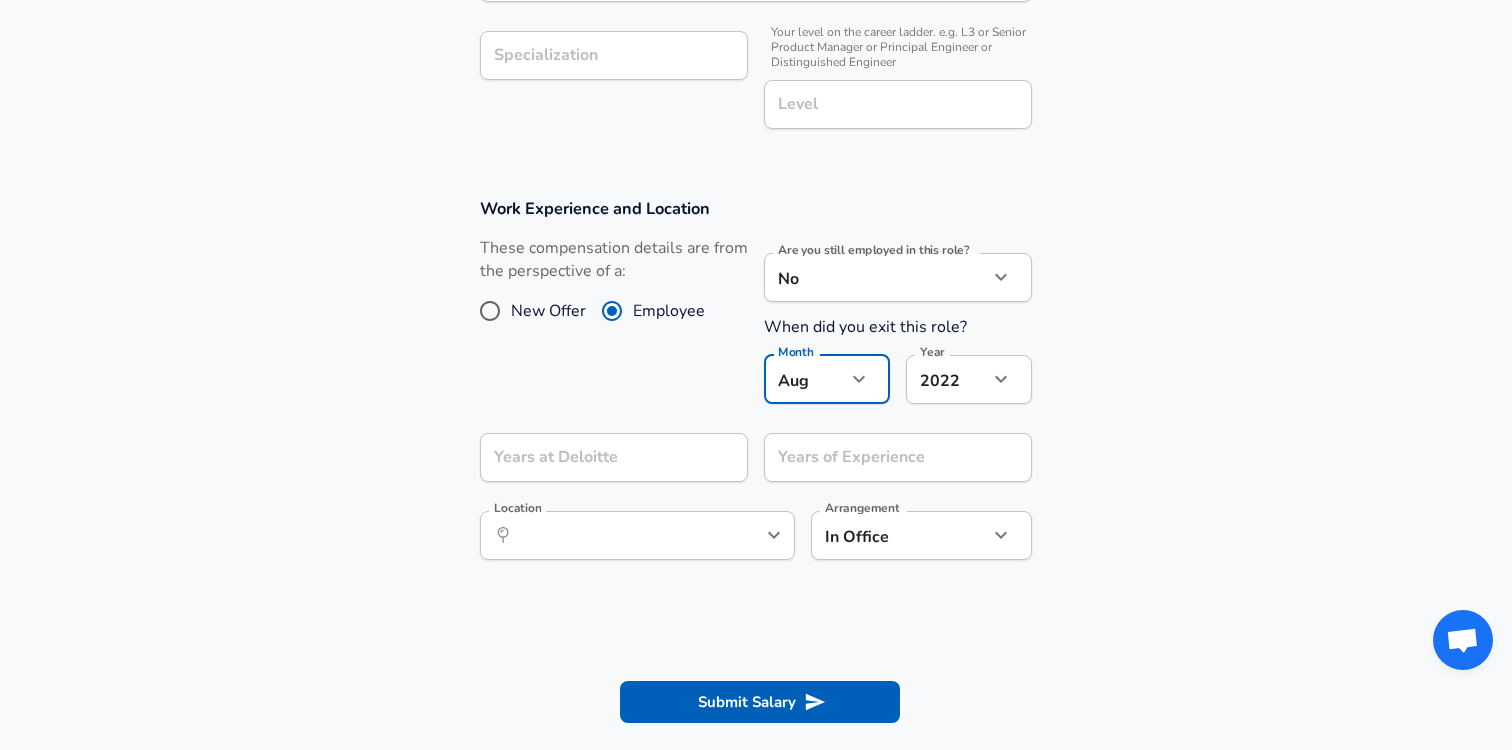 scroll, scrollTop: 729, scrollLeft: 0, axis: vertical 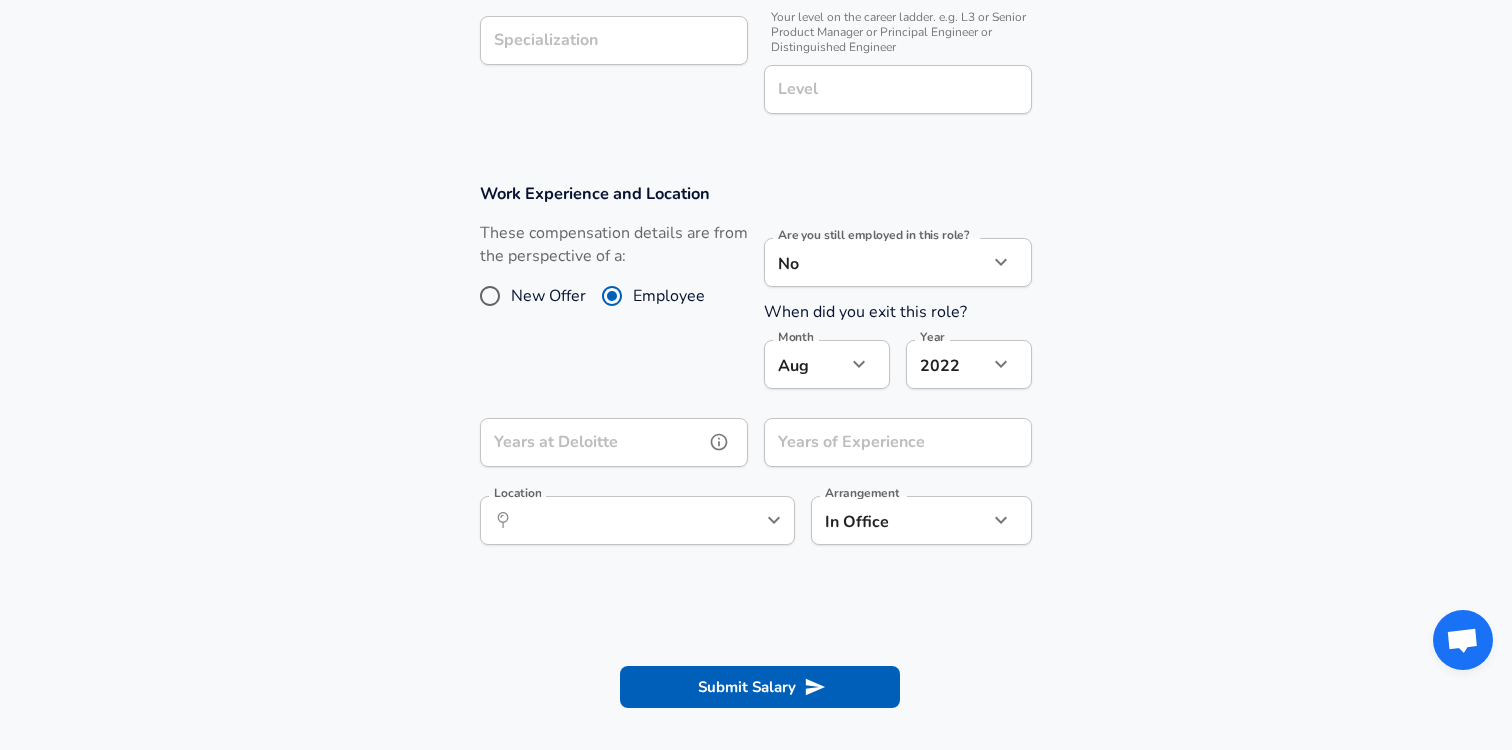 click on "Years at Deloitte Years at Deloitte" at bounding box center (614, 445) 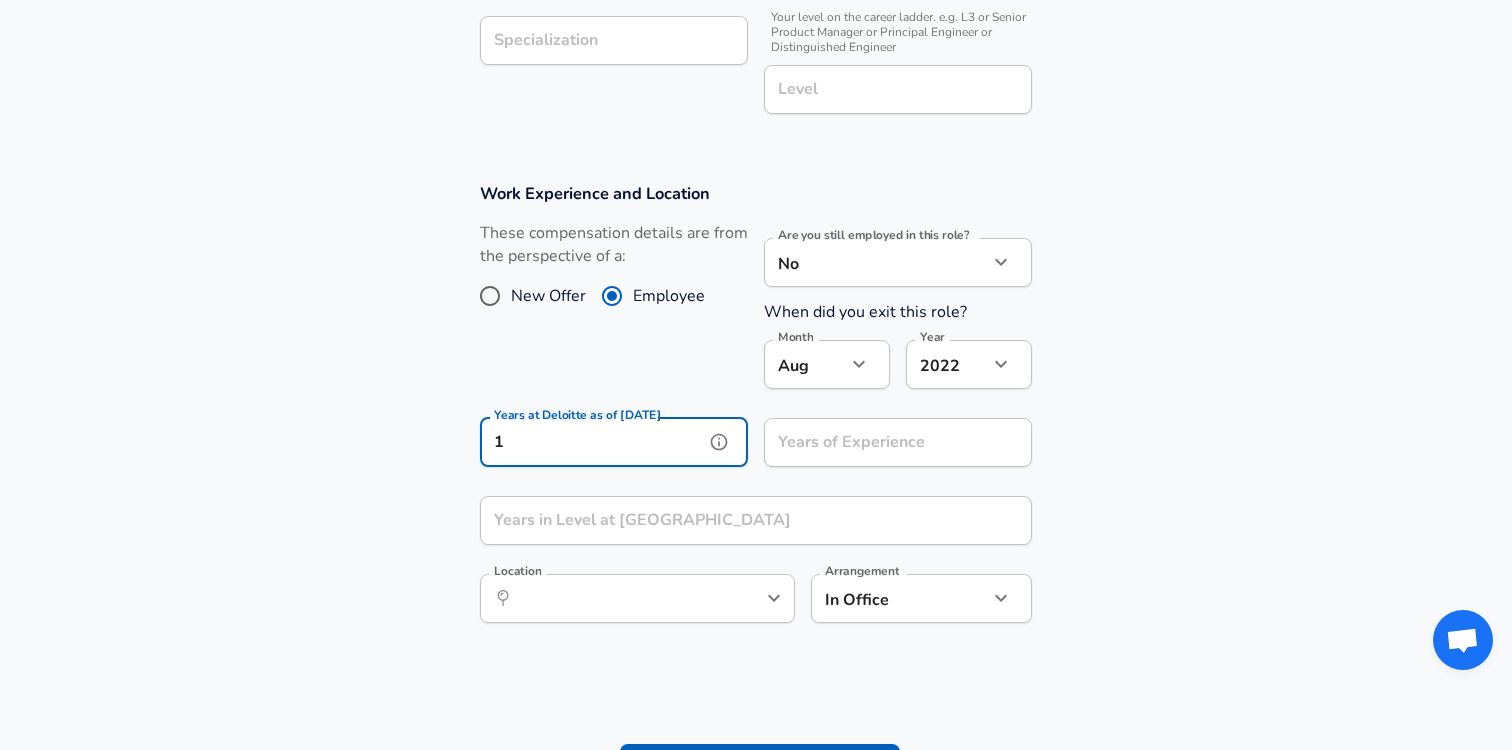 type on "1" 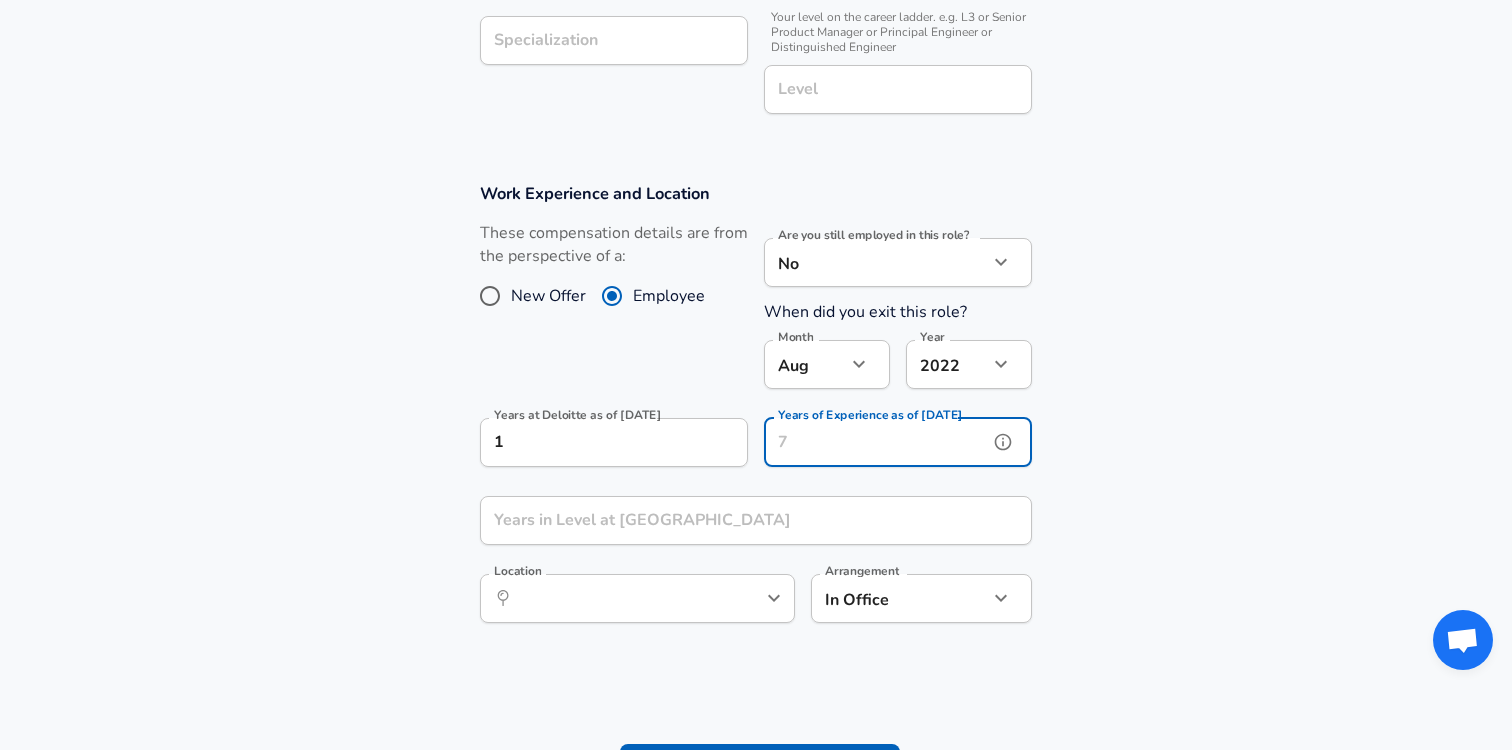 click on "Years of Experience as of [DATE]" at bounding box center (876, 442) 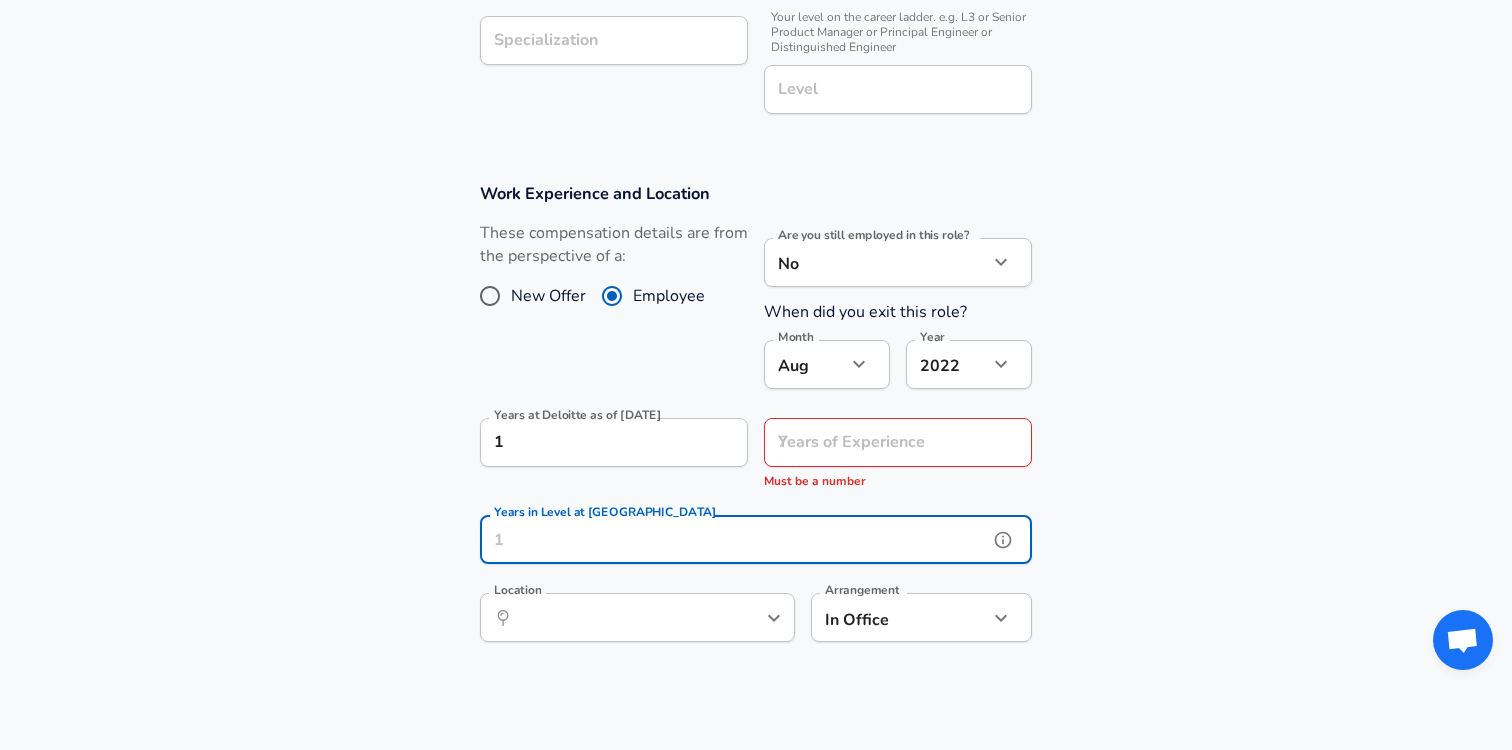 click on "Years in Level at [GEOGRAPHIC_DATA]" at bounding box center (734, 539) 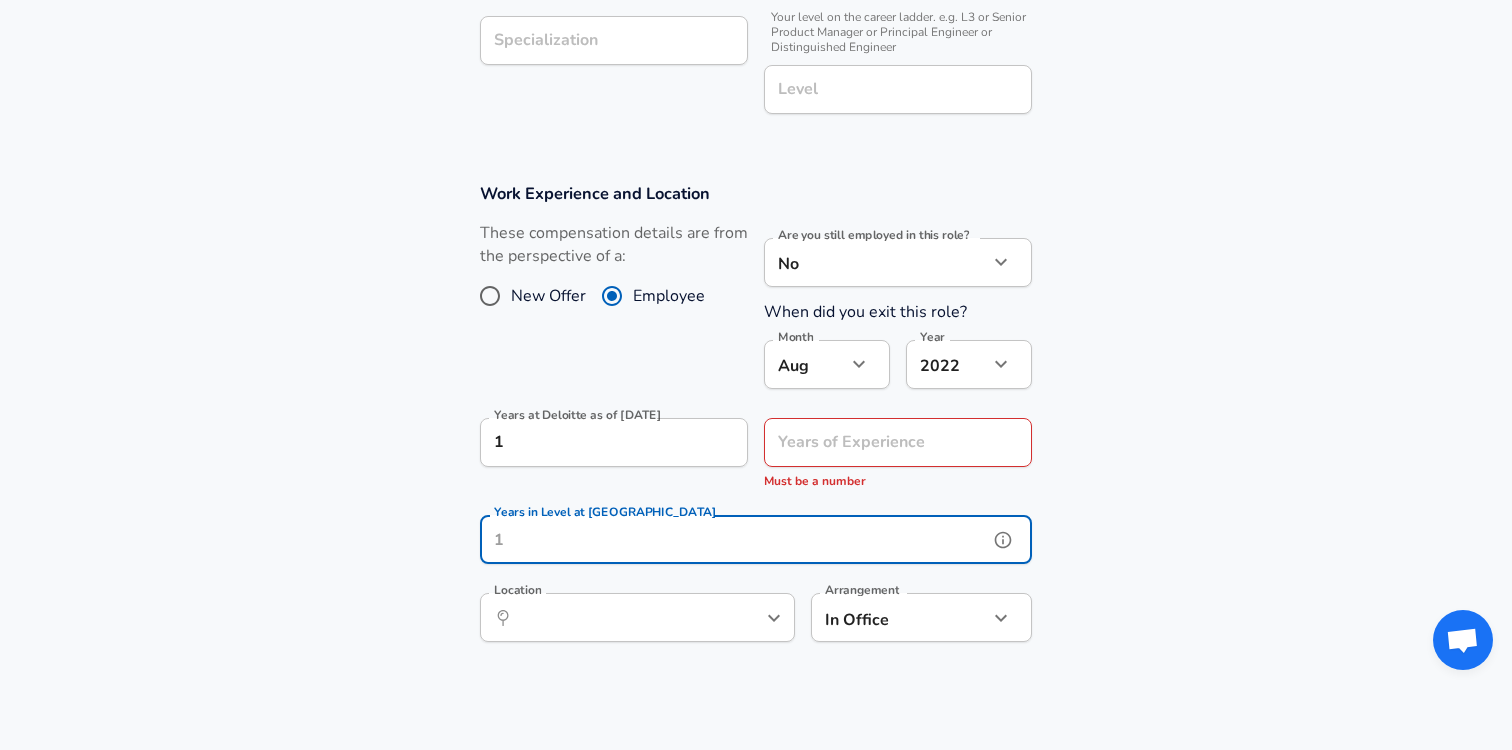 scroll, scrollTop: 763, scrollLeft: 0, axis: vertical 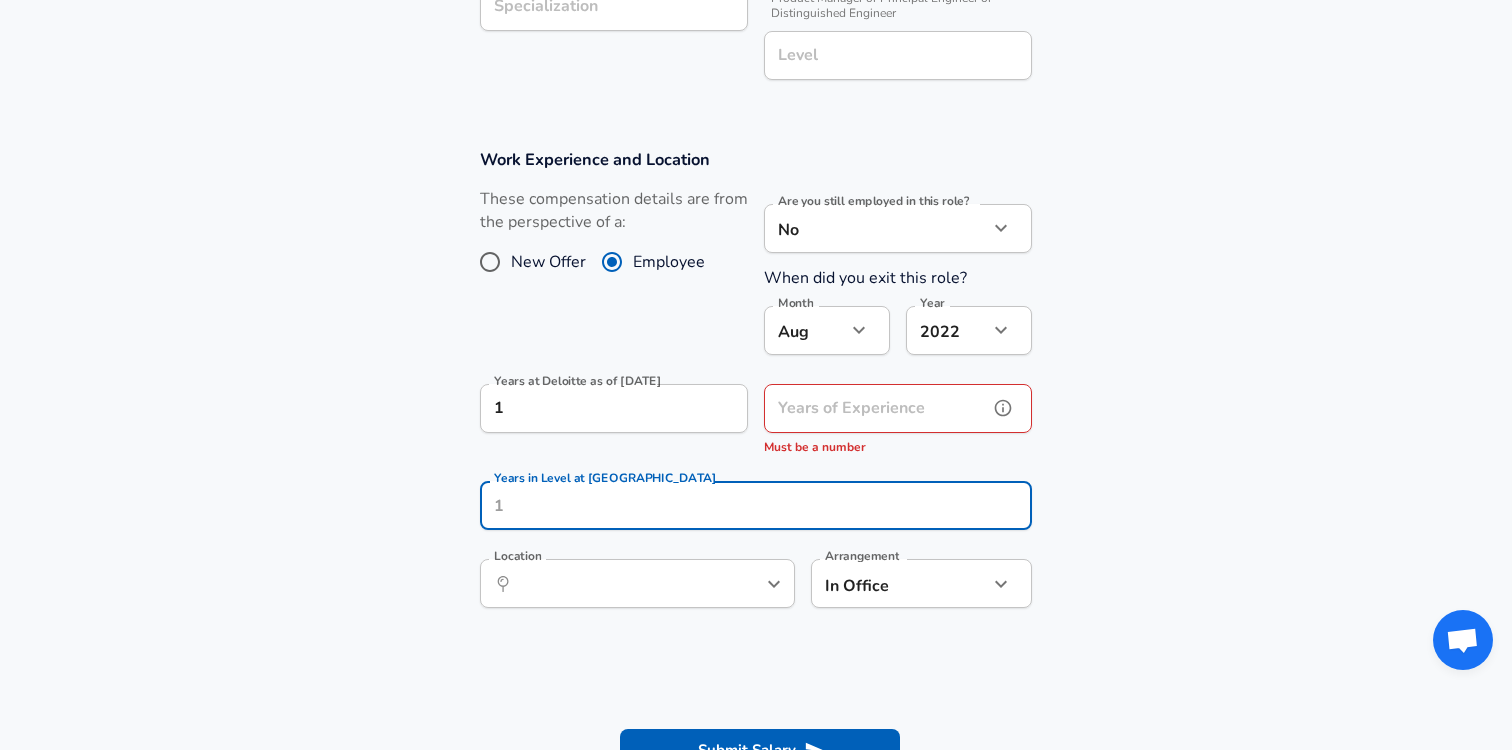click on "Years of Experience" at bounding box center [876, 408] 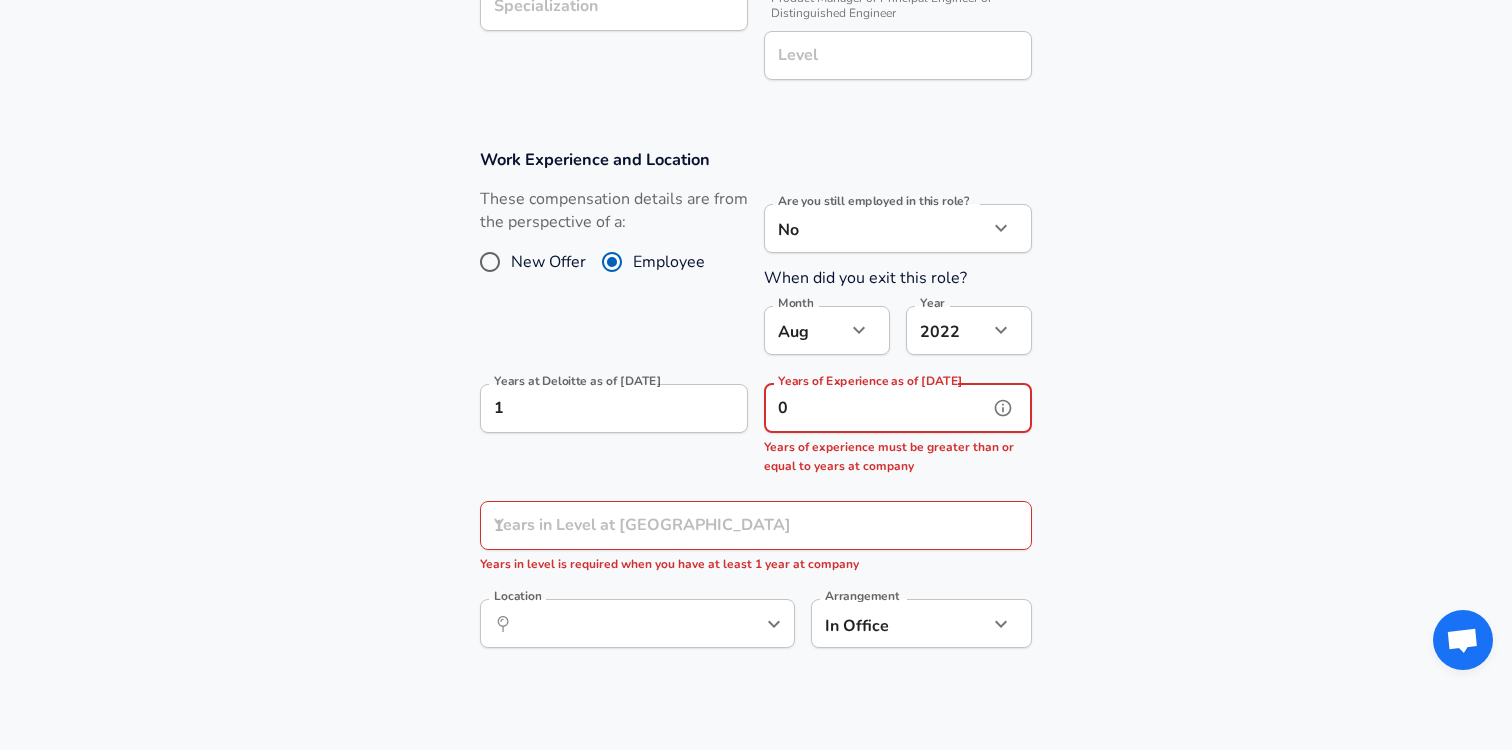type on "0" 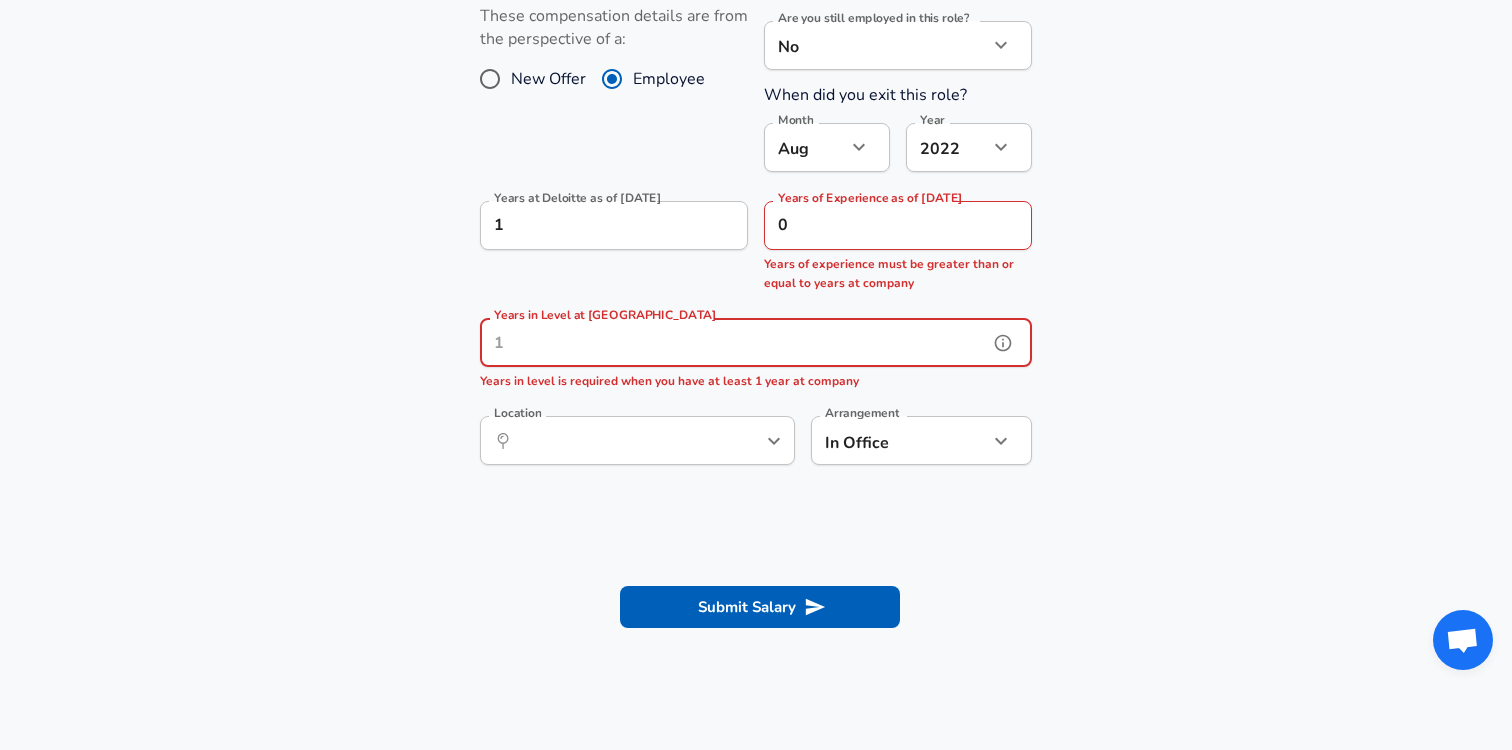 scroll, scrollTop: 955, scrollLeft: 0, axis: vertical 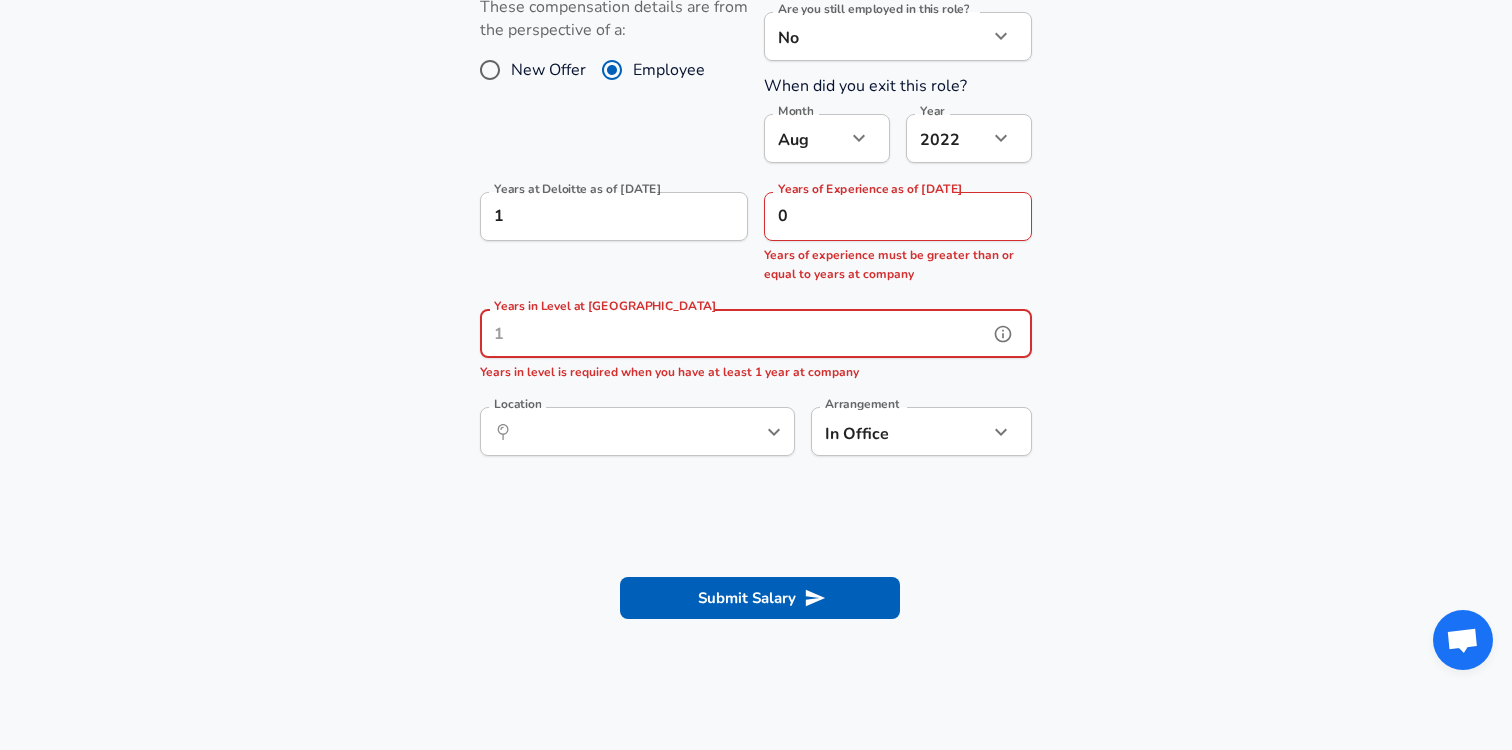 type on "2" 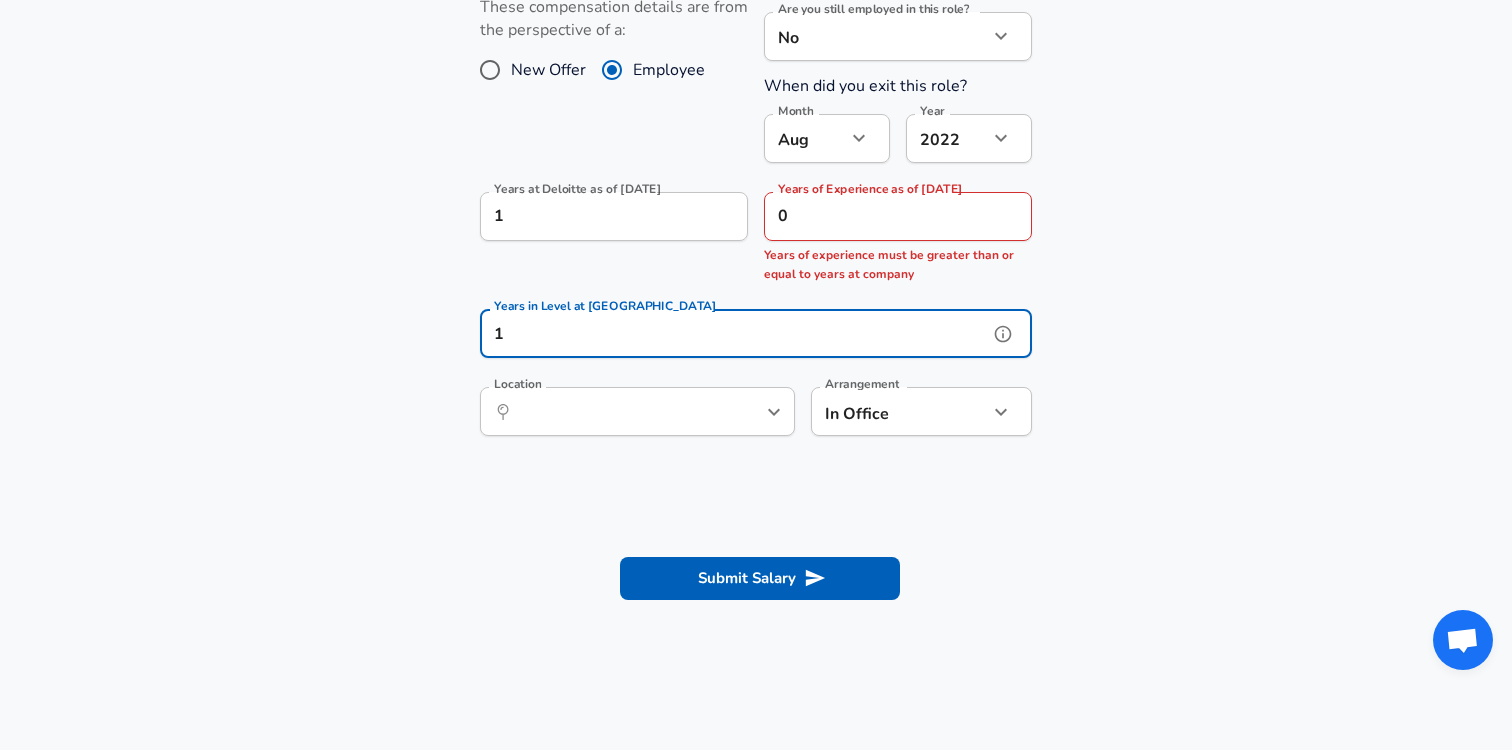 type on "1" 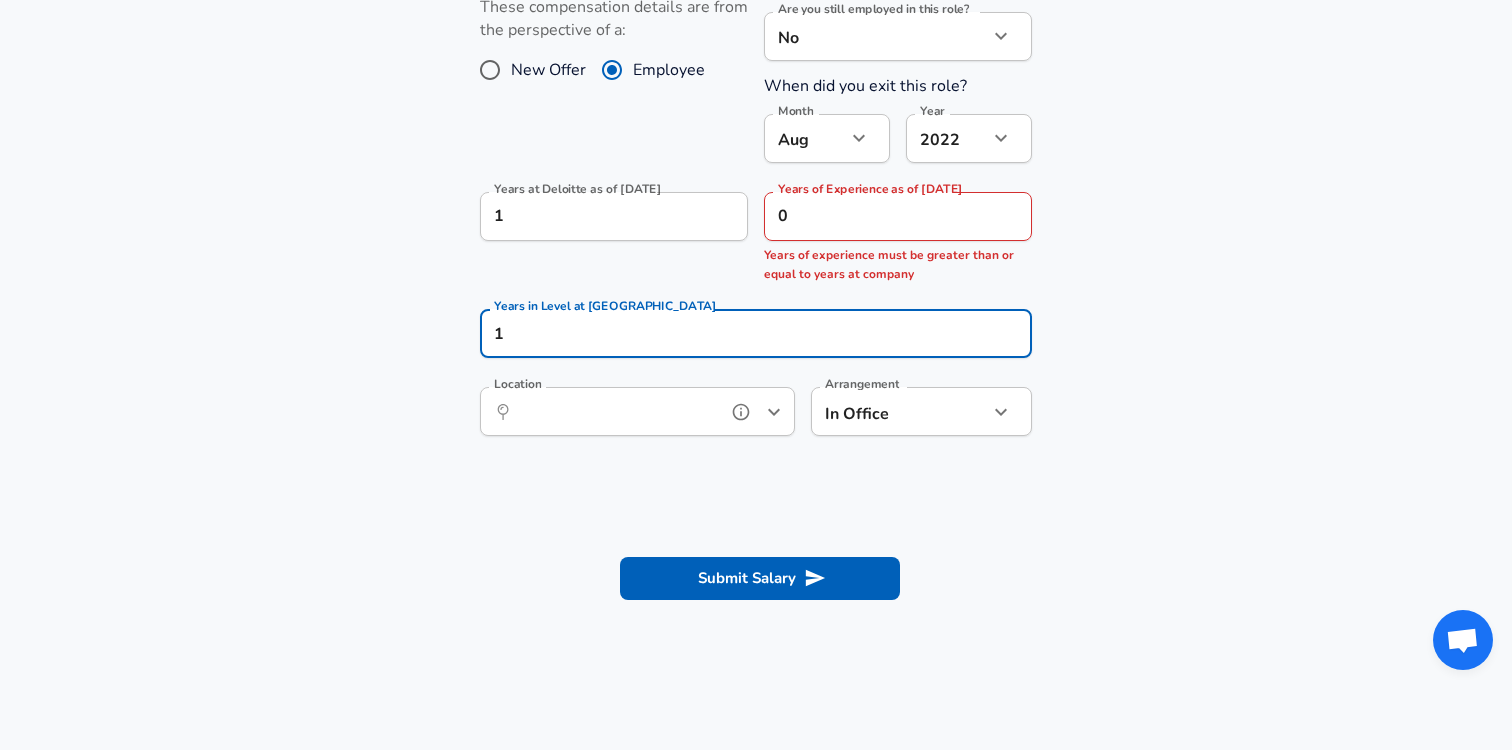 click on "Location" at bounding box center (615, 411) 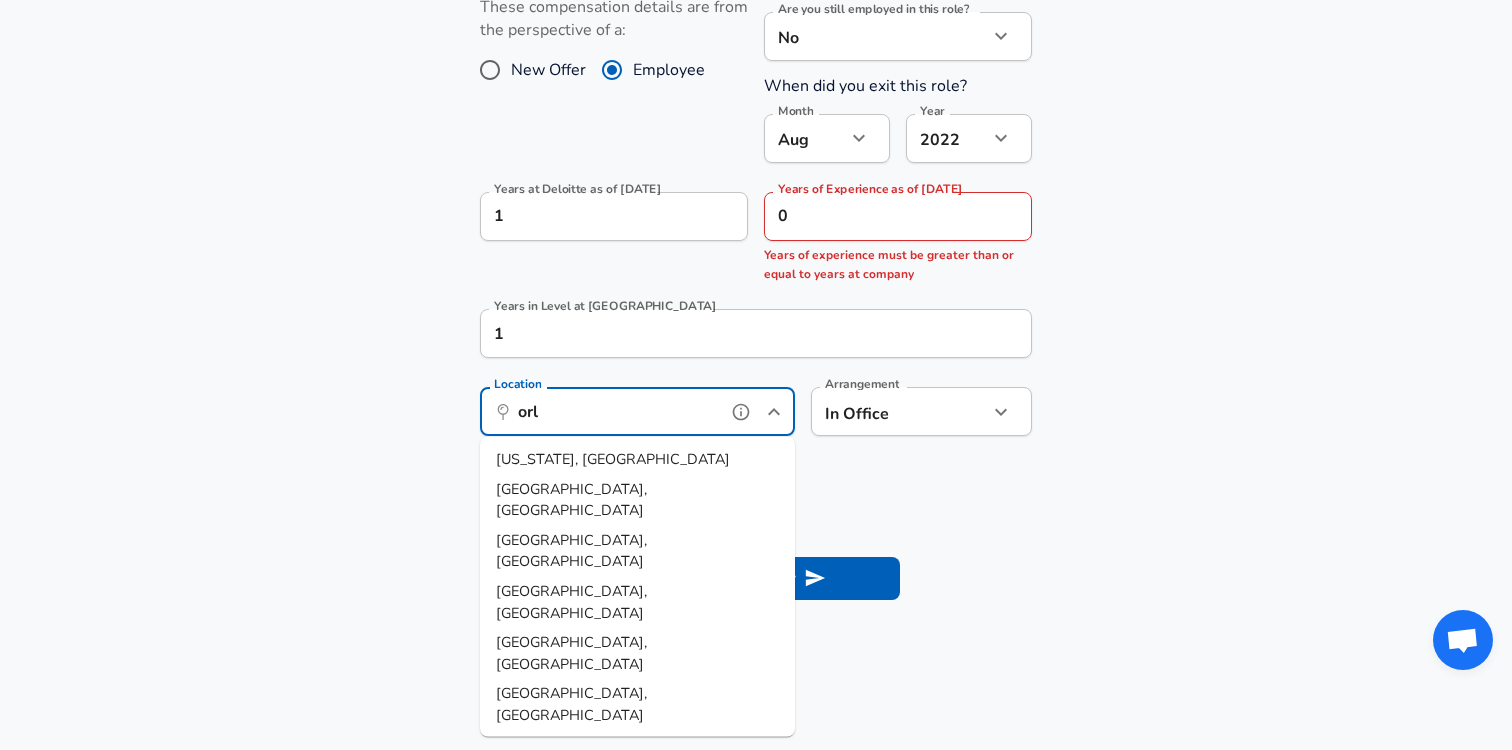 type on "orla" 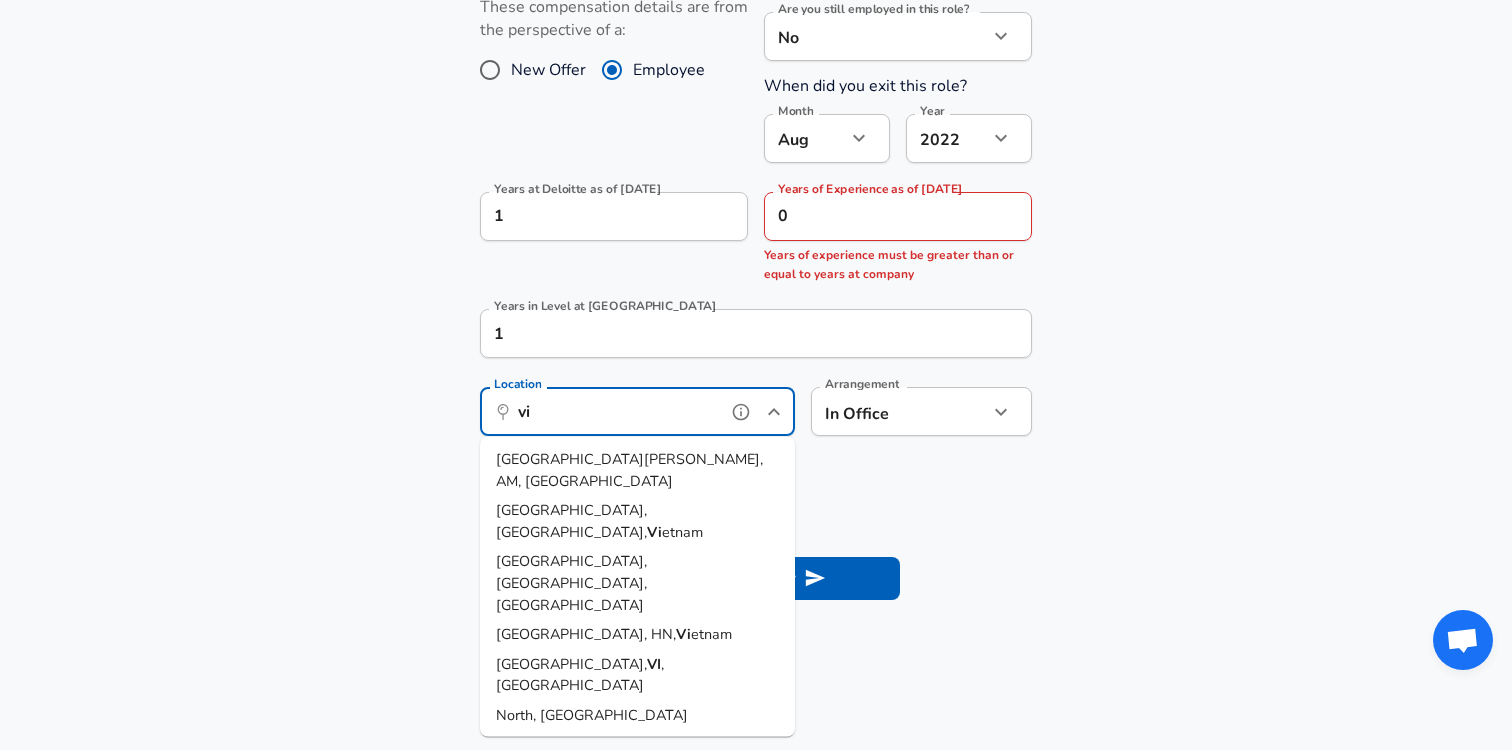 type on "vir" 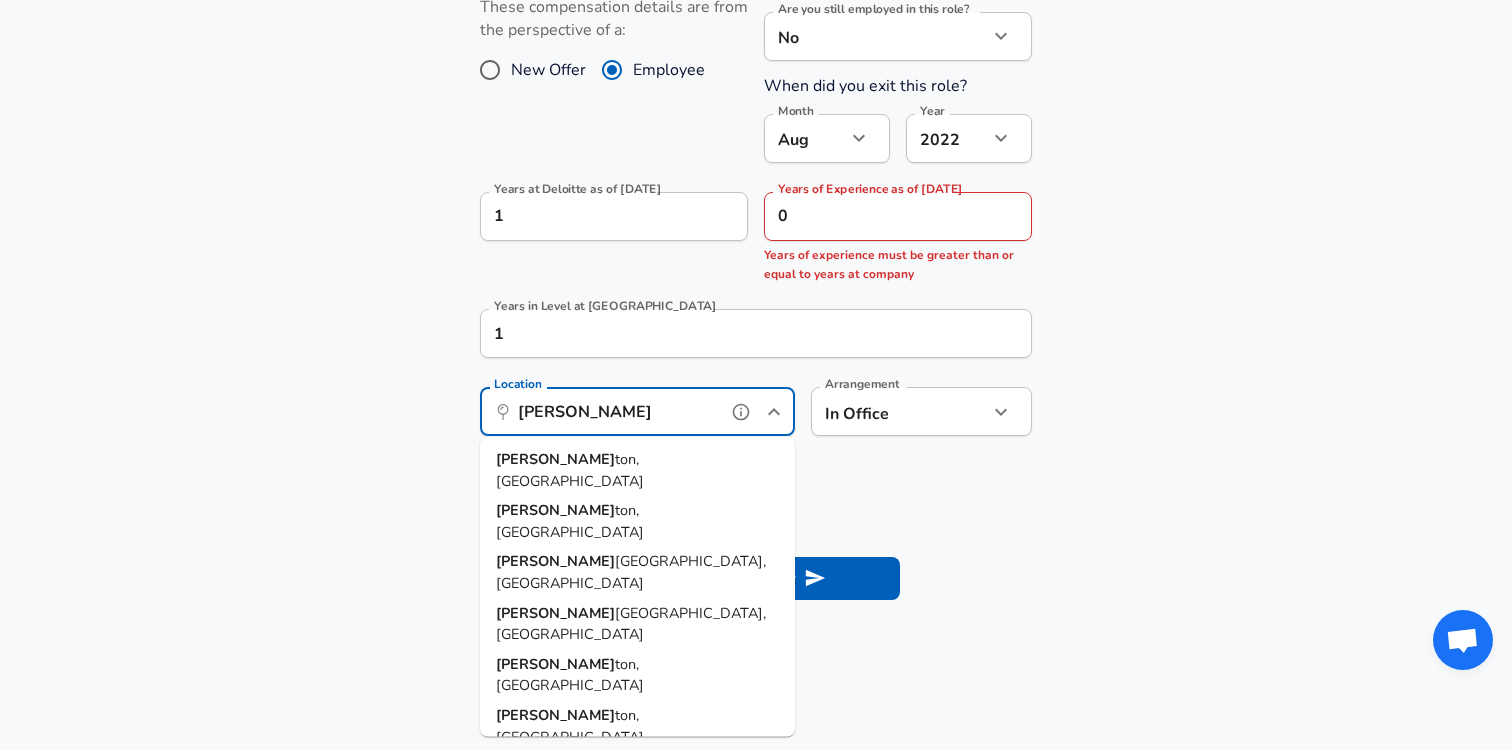 click on "[PERSON_NAME] ton, [GEOGRAPHIC_DATA]" at bounding box center (637, 521) 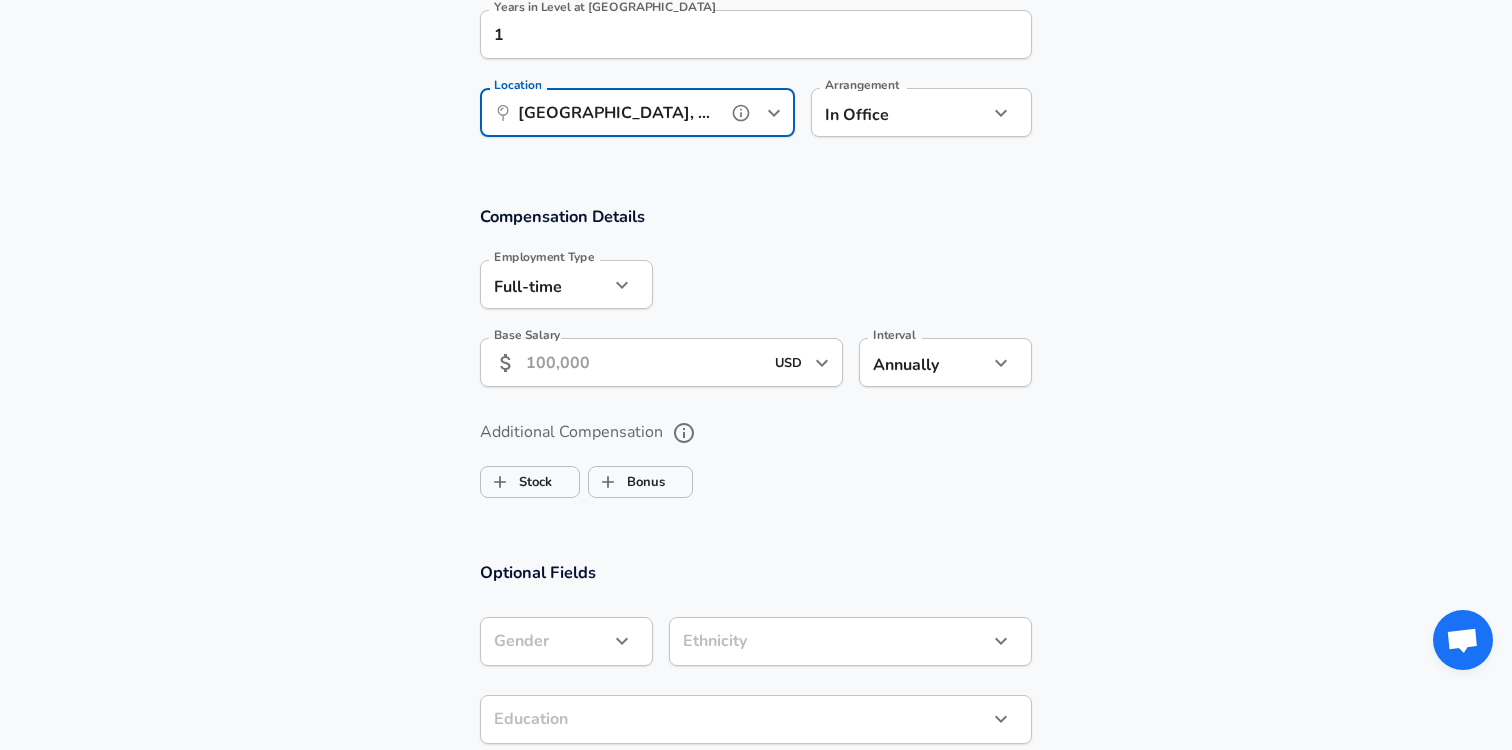 scroll, scrollTop: 1331, scrollLeft: 0, axis: vertical 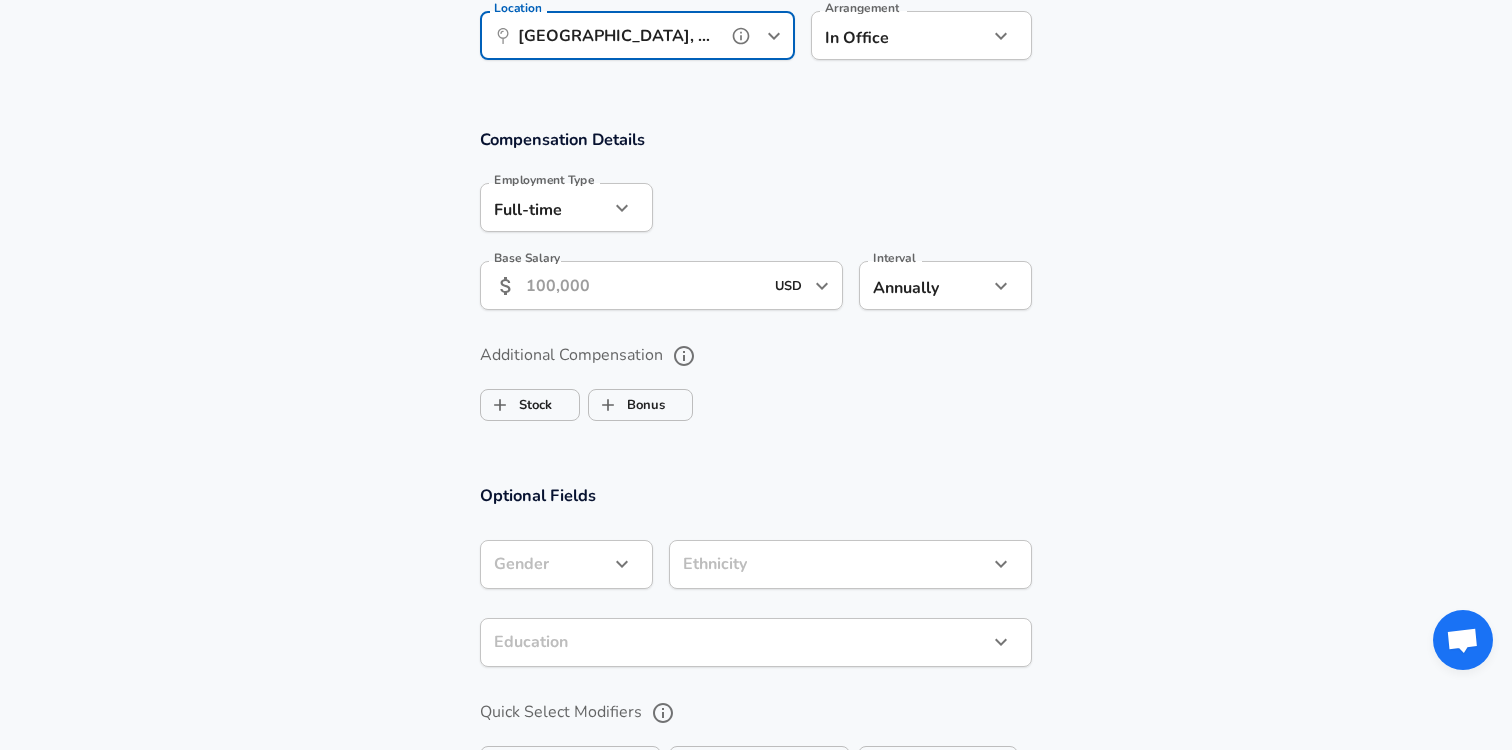 type on "[GEOGRAPHIC_DATA], [GEOGRAPHIC_DATA]" 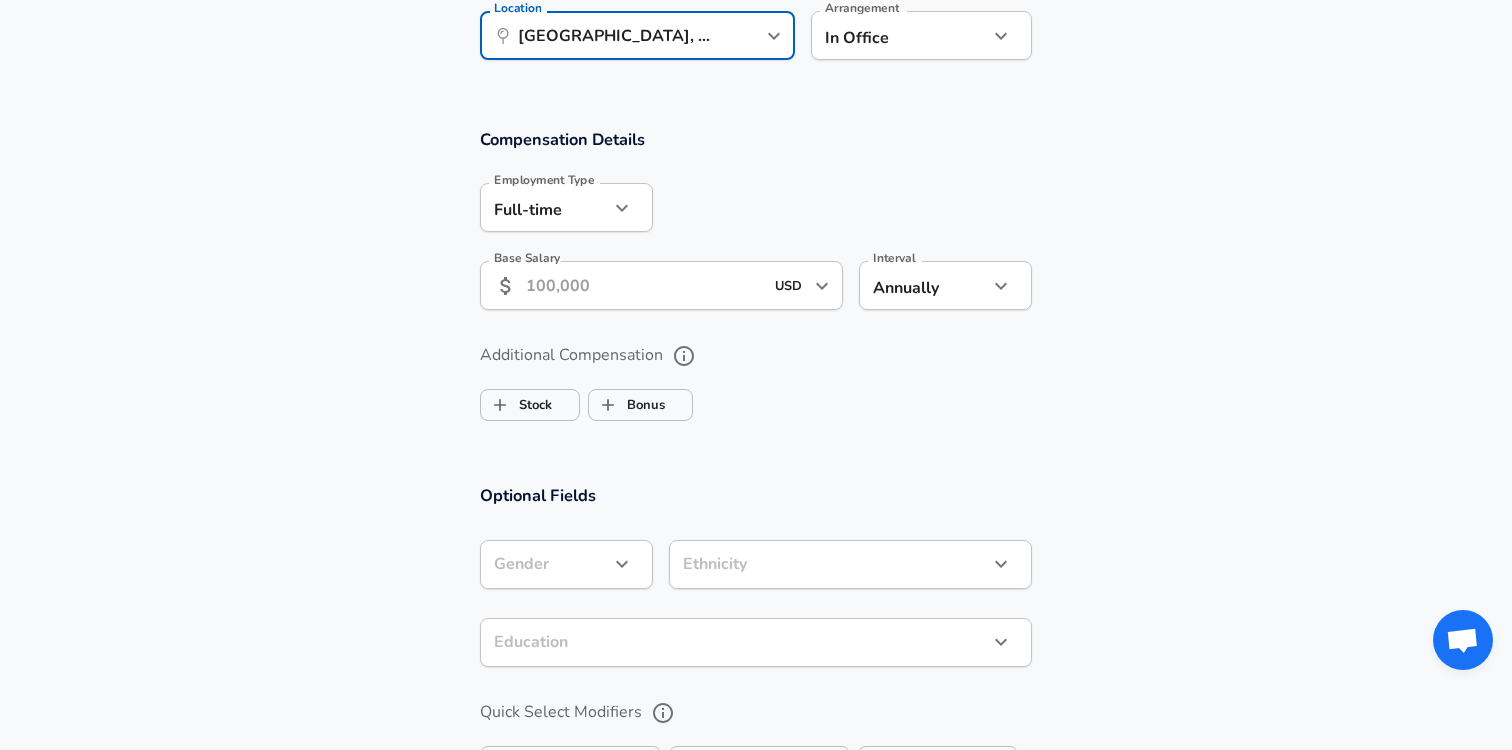 click on "Base Salary" at bounding box center (644, 285) 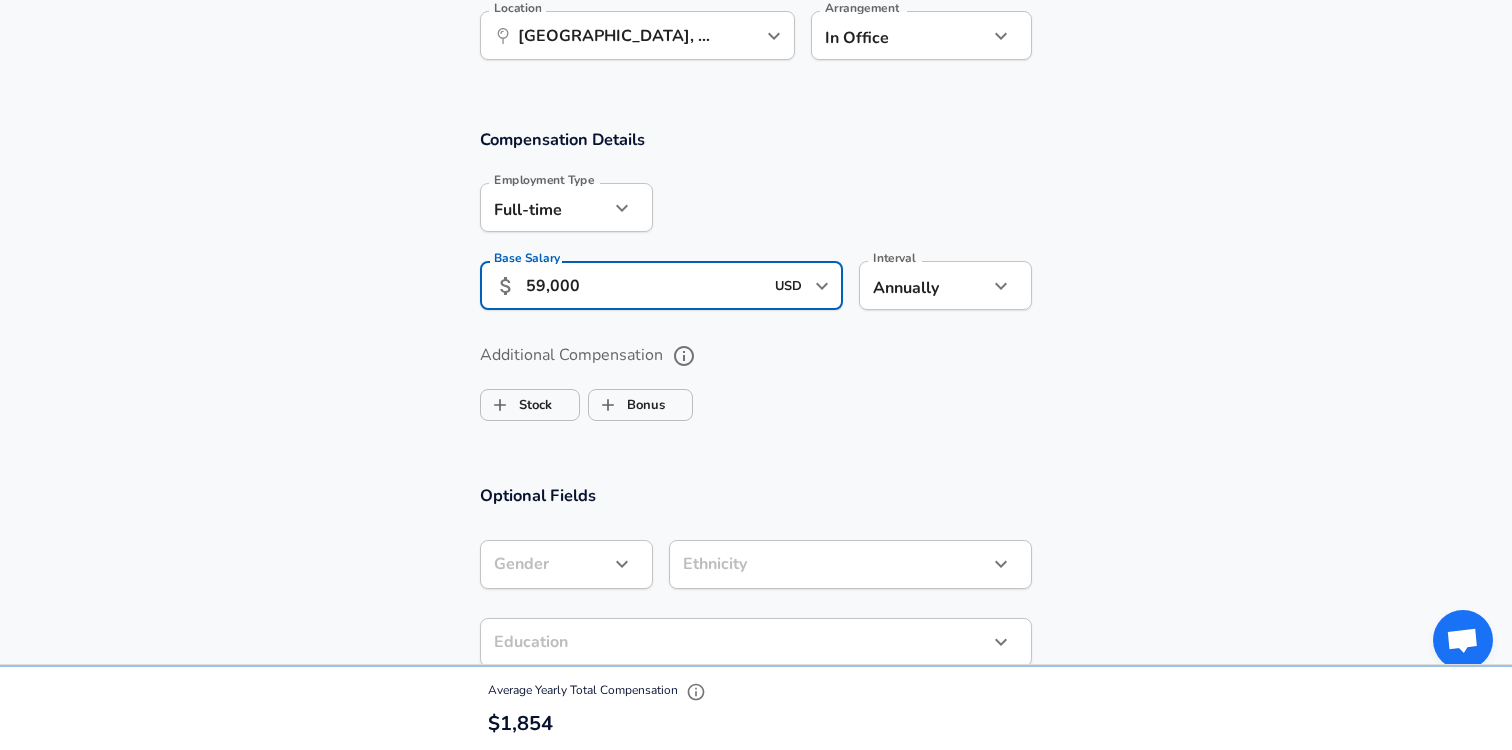 scroll, scrollTop: 0, scrollLeft: 0, axis: both 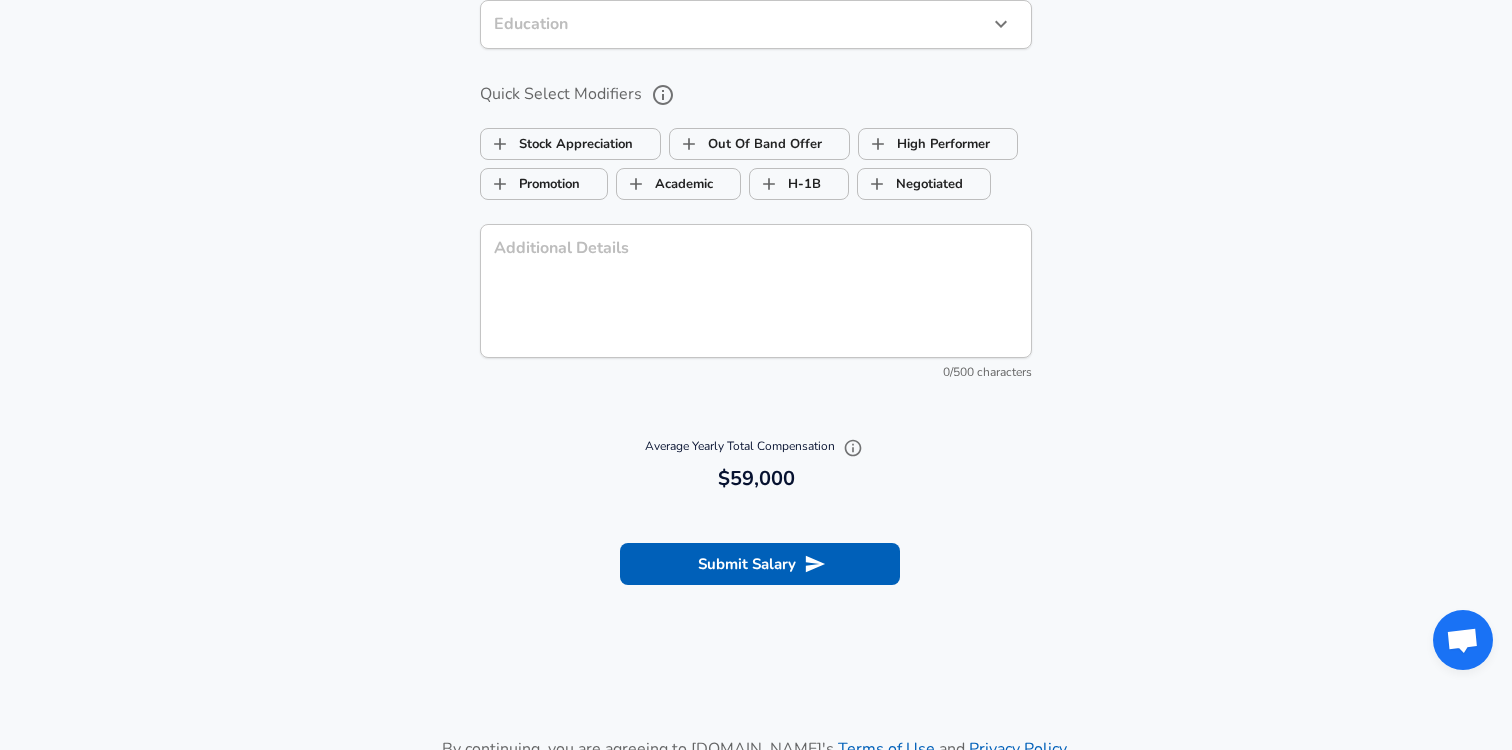type on "59,000" 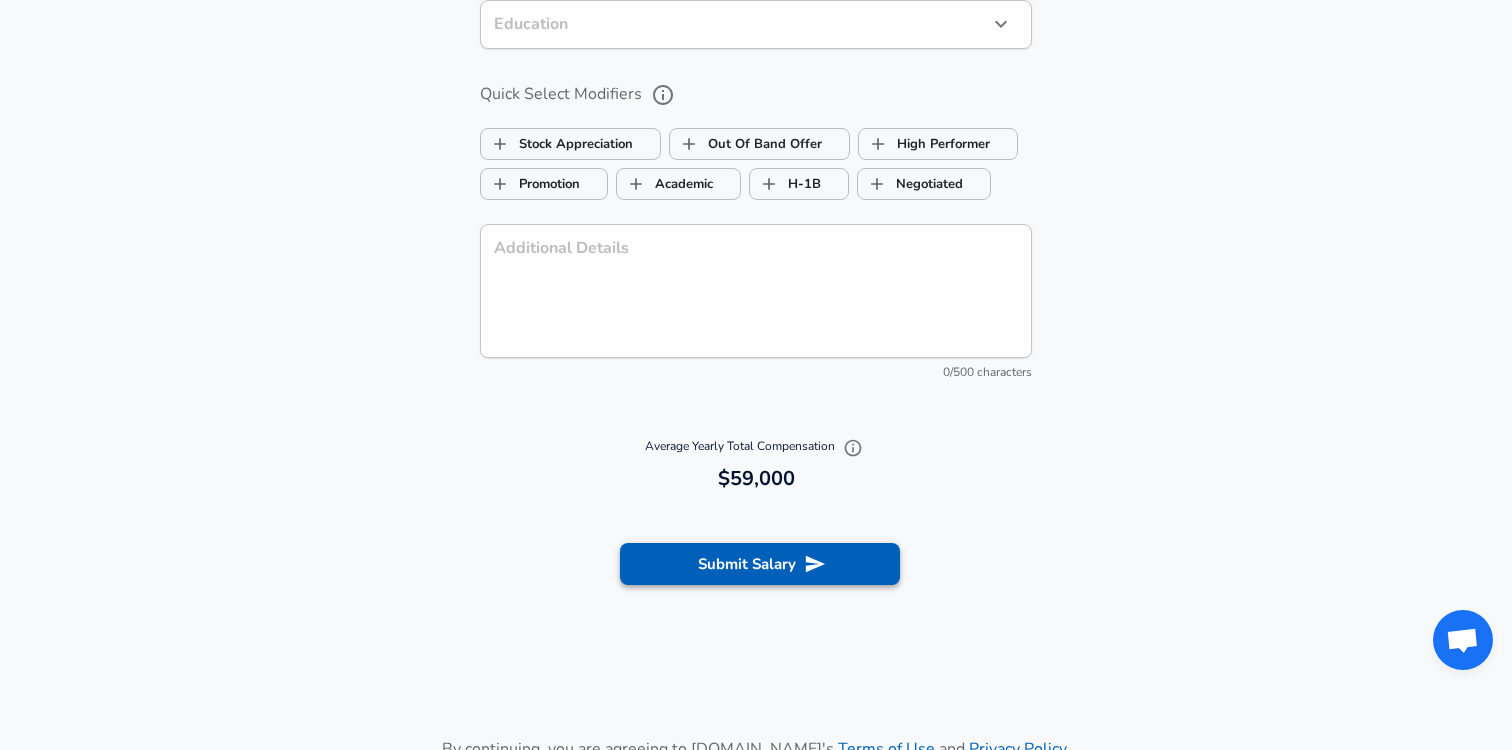 click on "Submit Salary" at bounding box center [760, 564] 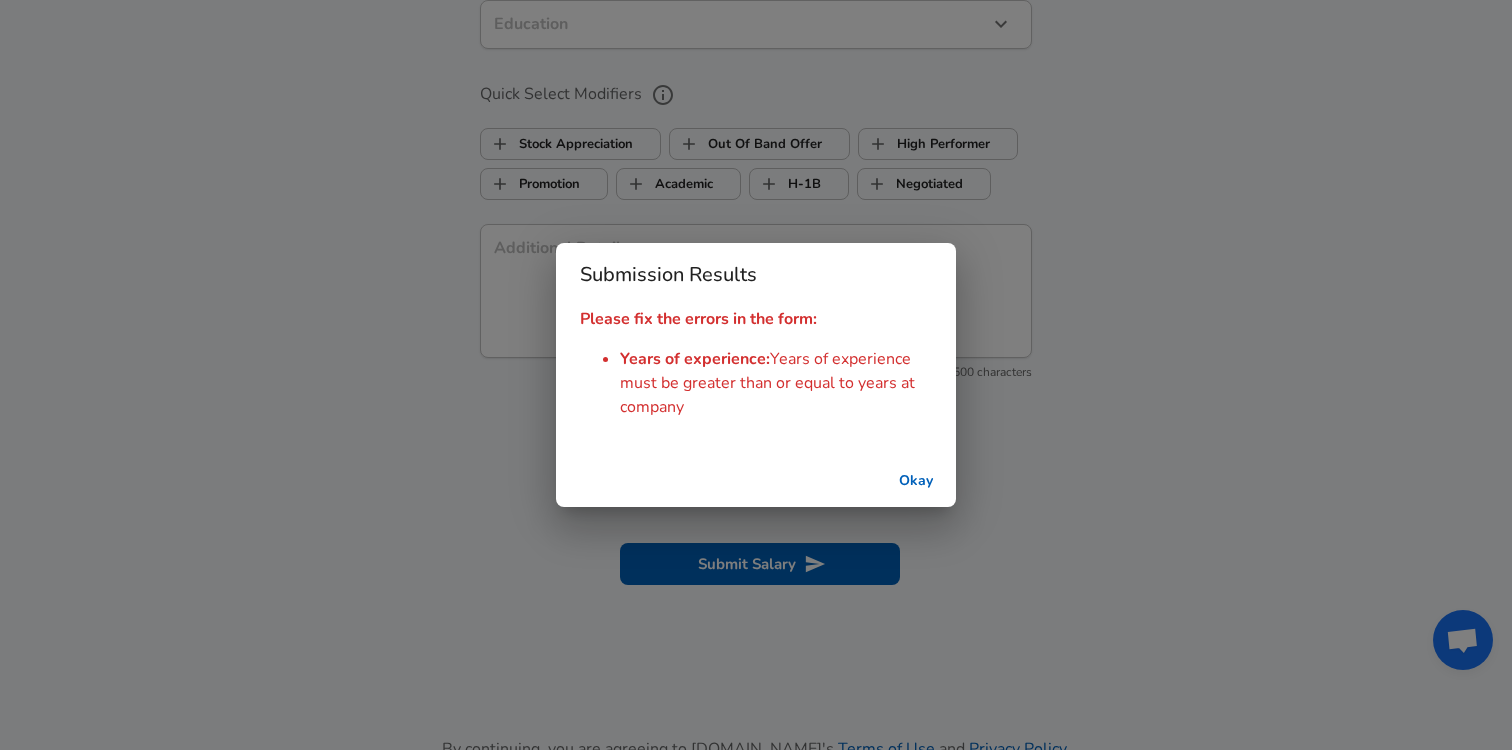 click on "Okay" at bounding box center [916, 481] 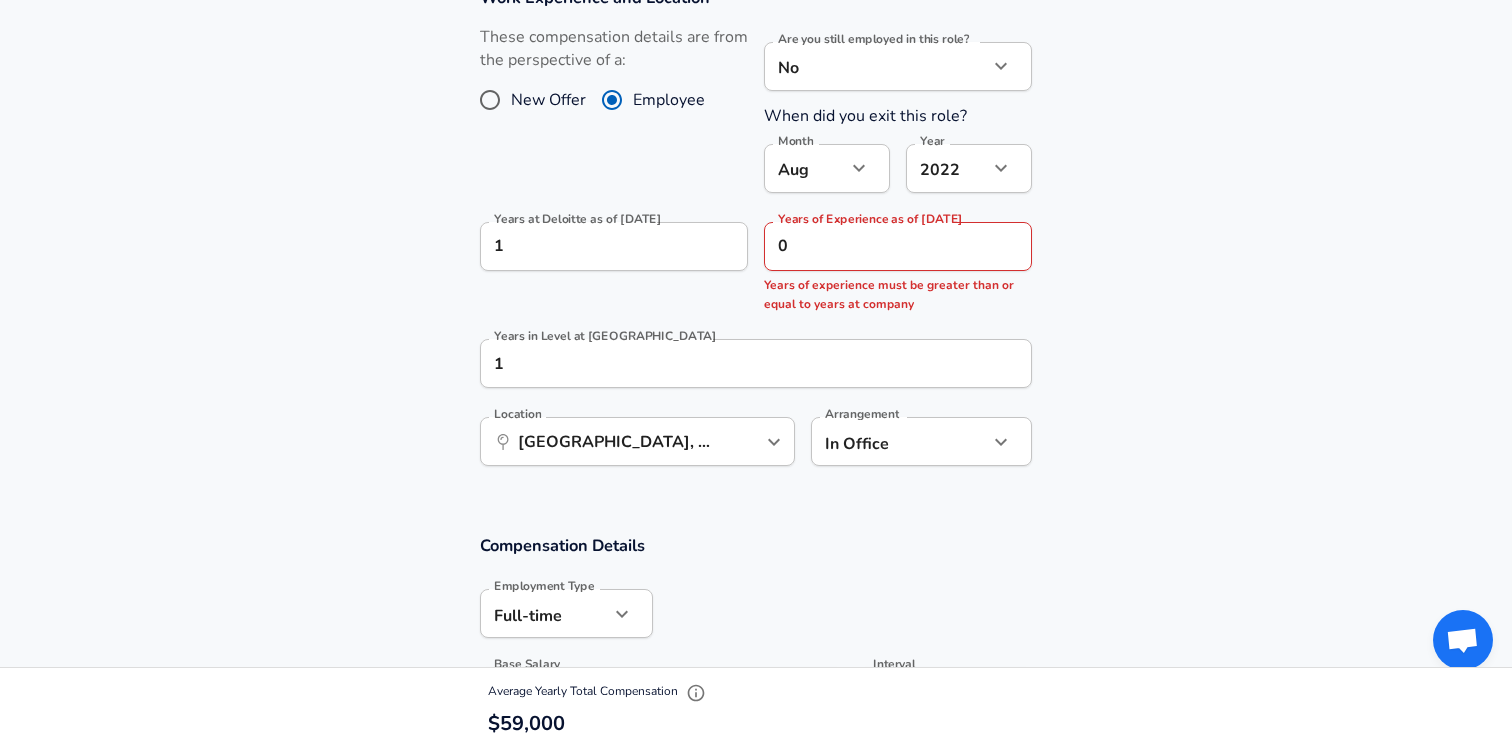 scroll, scrollTop: 906, scrollLeft: 0, axis: vertical 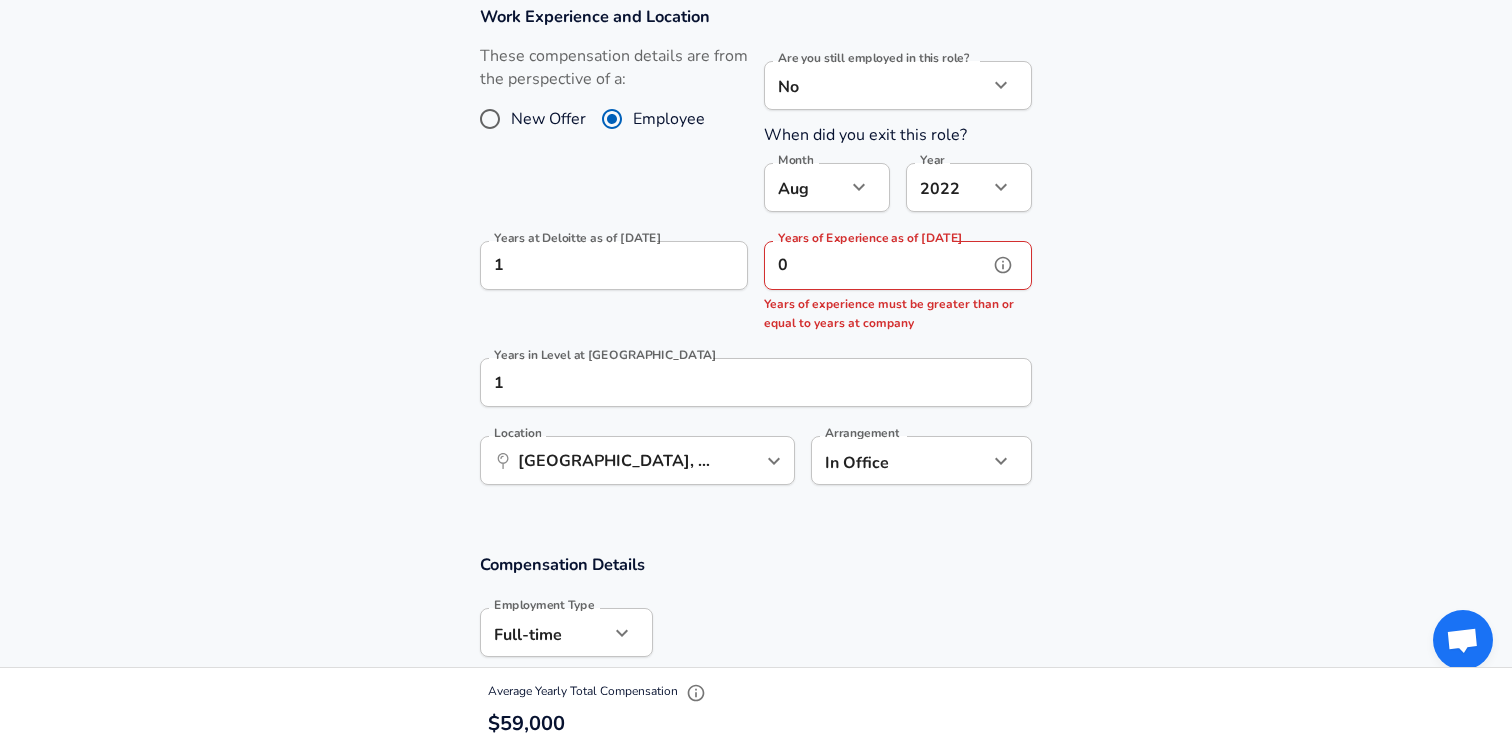 click on "0" at bounding box center (876, 265) 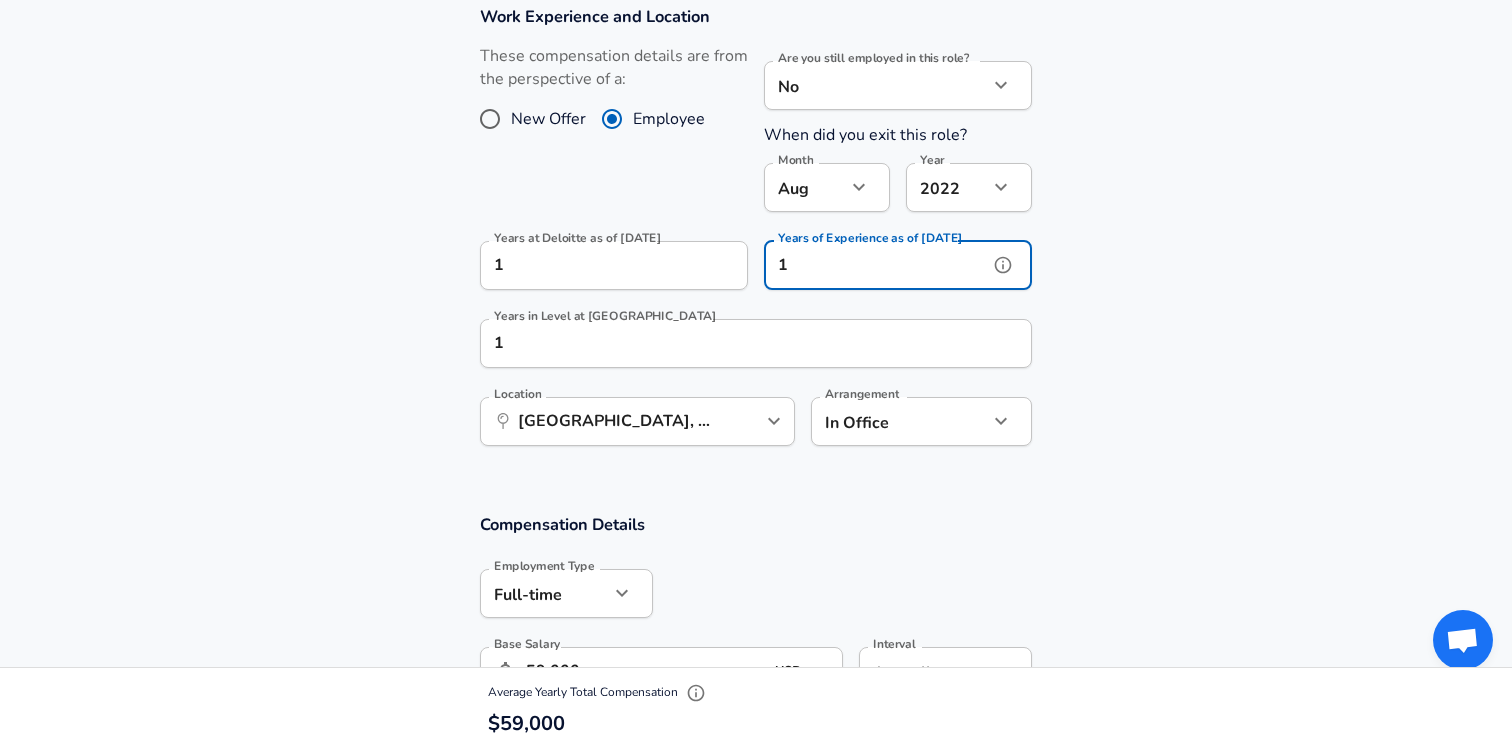 scroll, scrollTop: 0, scrollLeft: 0, axis: both 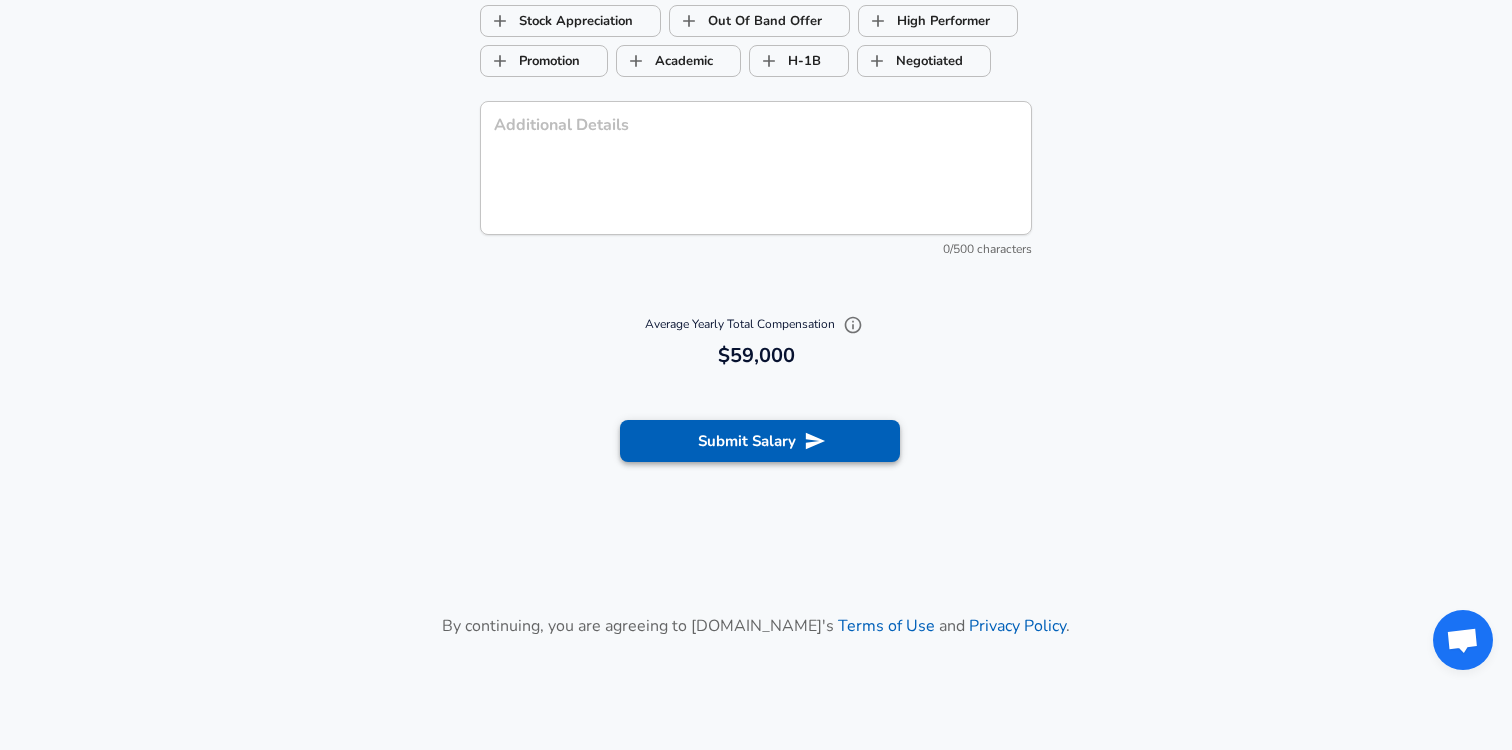 type on "1" 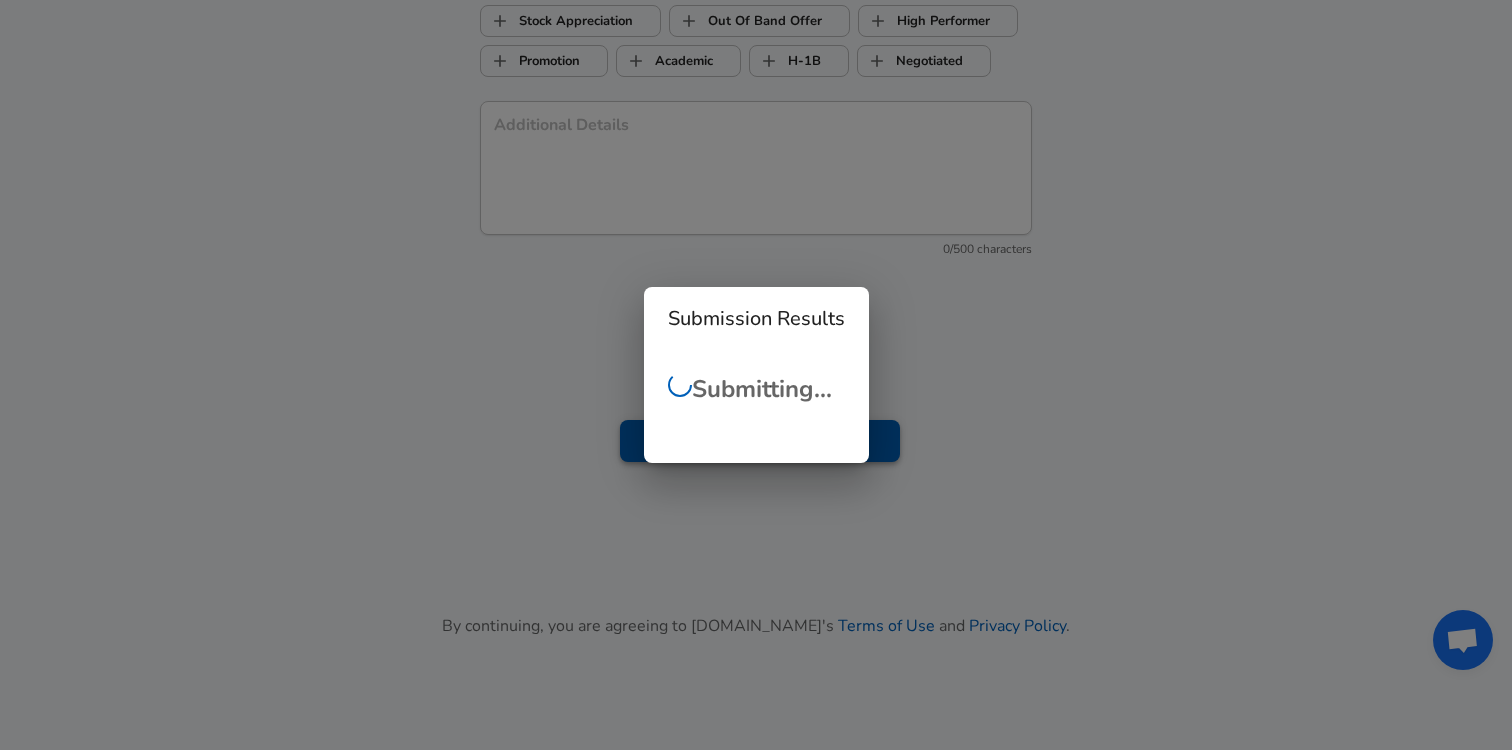 scroll, scrollTop: 0, scrollLeft: 0, axis: both 